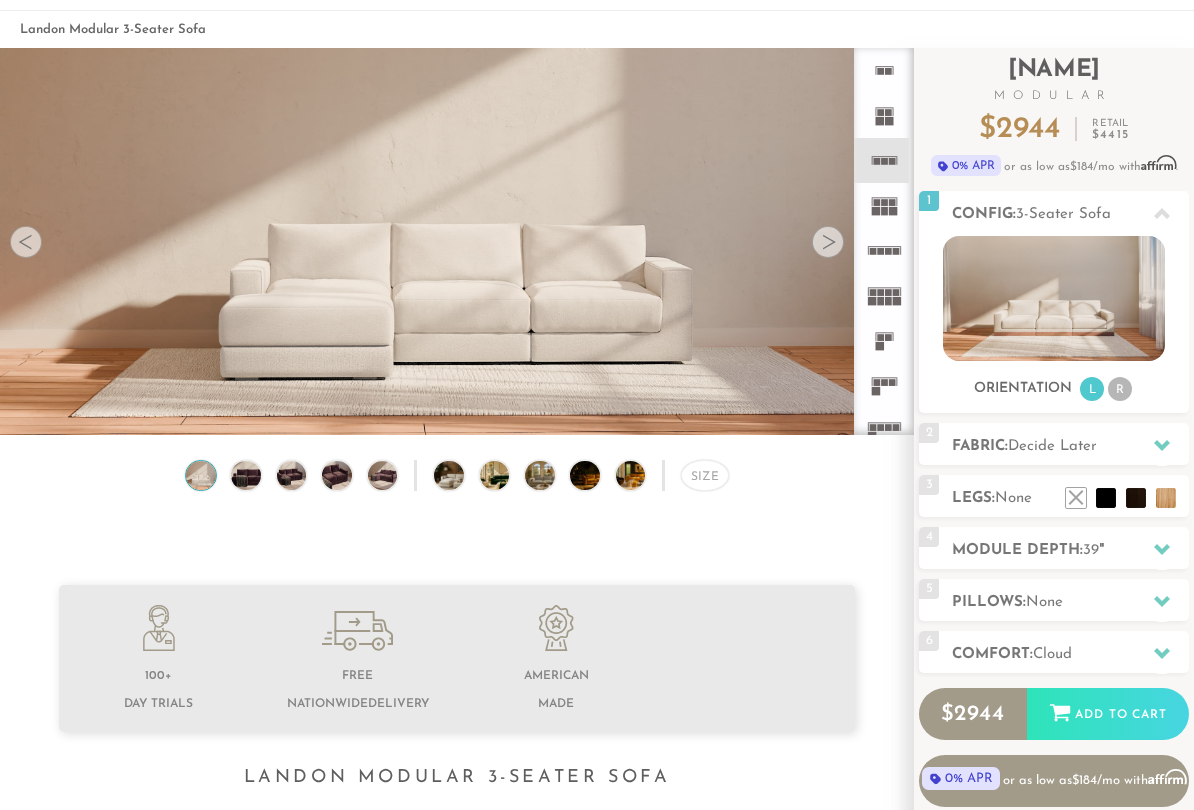scroll, scrollTop: 81, scrollLeft: 0, axis: vertical 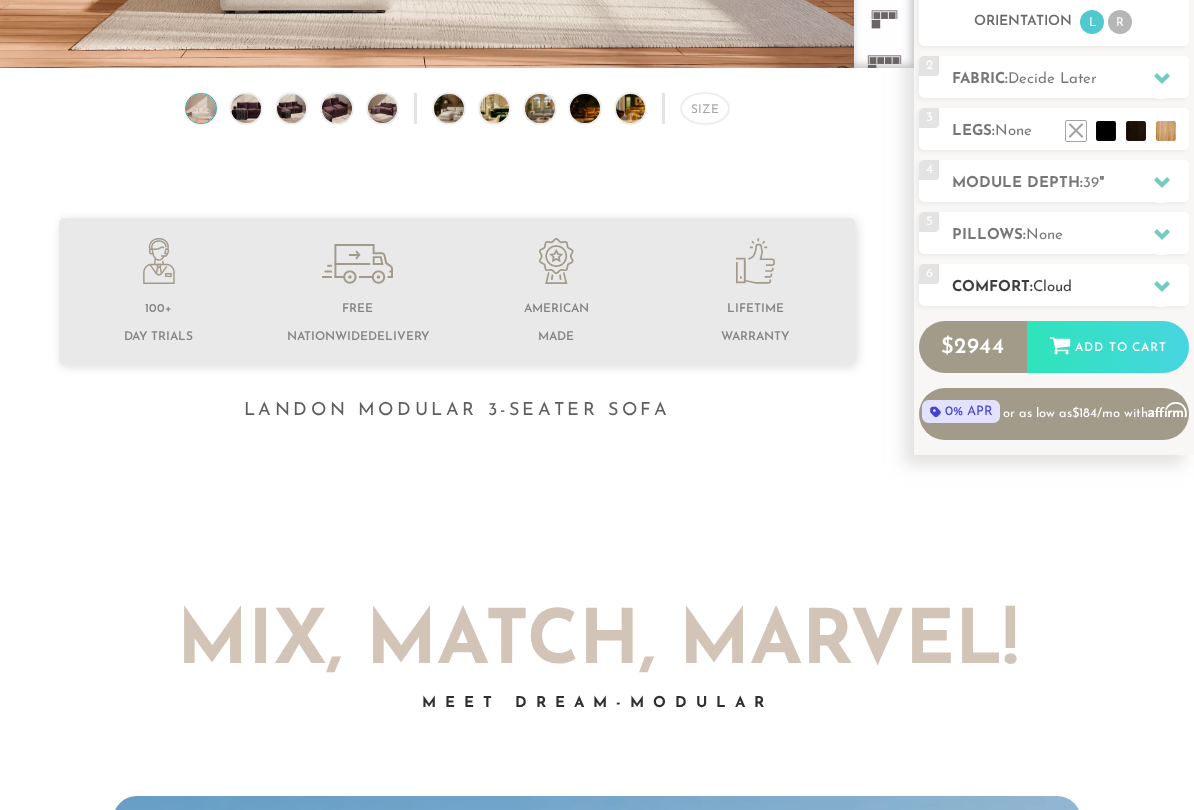 click at bounding box center [1162, 286] 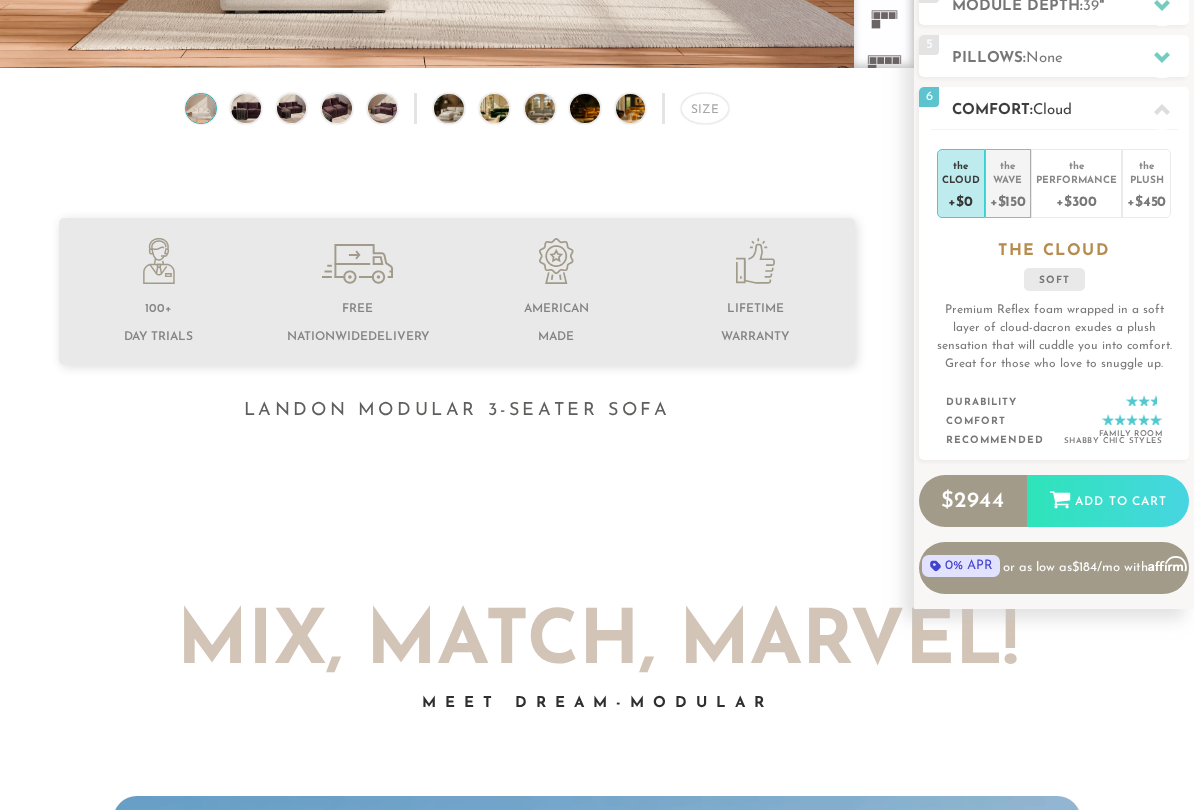 click on "Wave" at bounding box center (1008, 179) 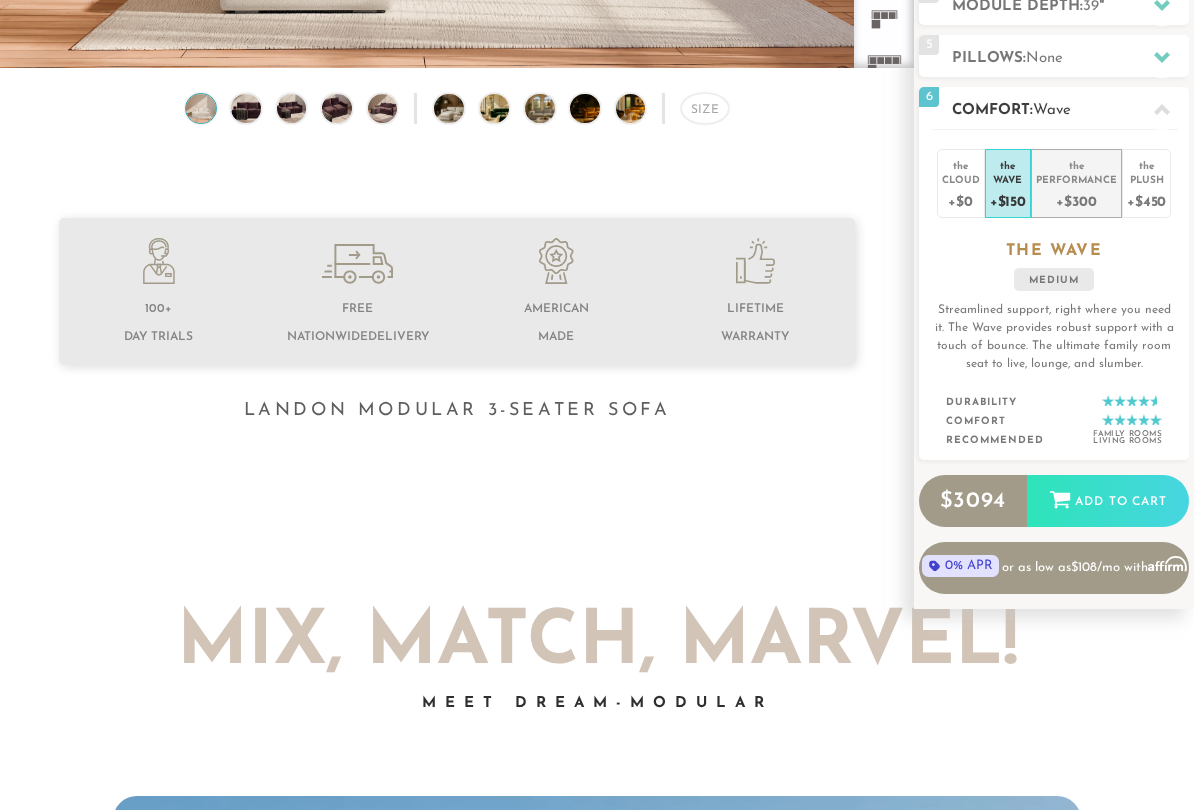 click on "+$300" at bounding box center (1076, 200) 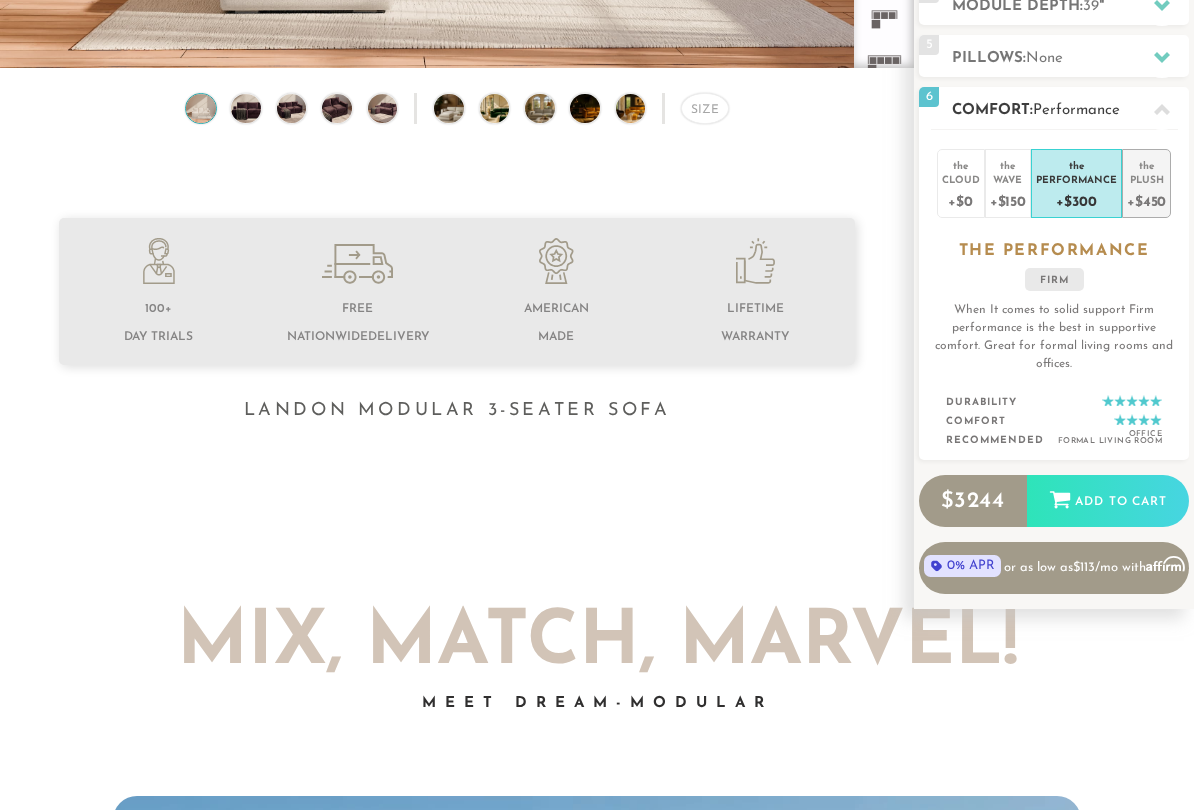 click on "Plush" at bounding box center [1146, 179] 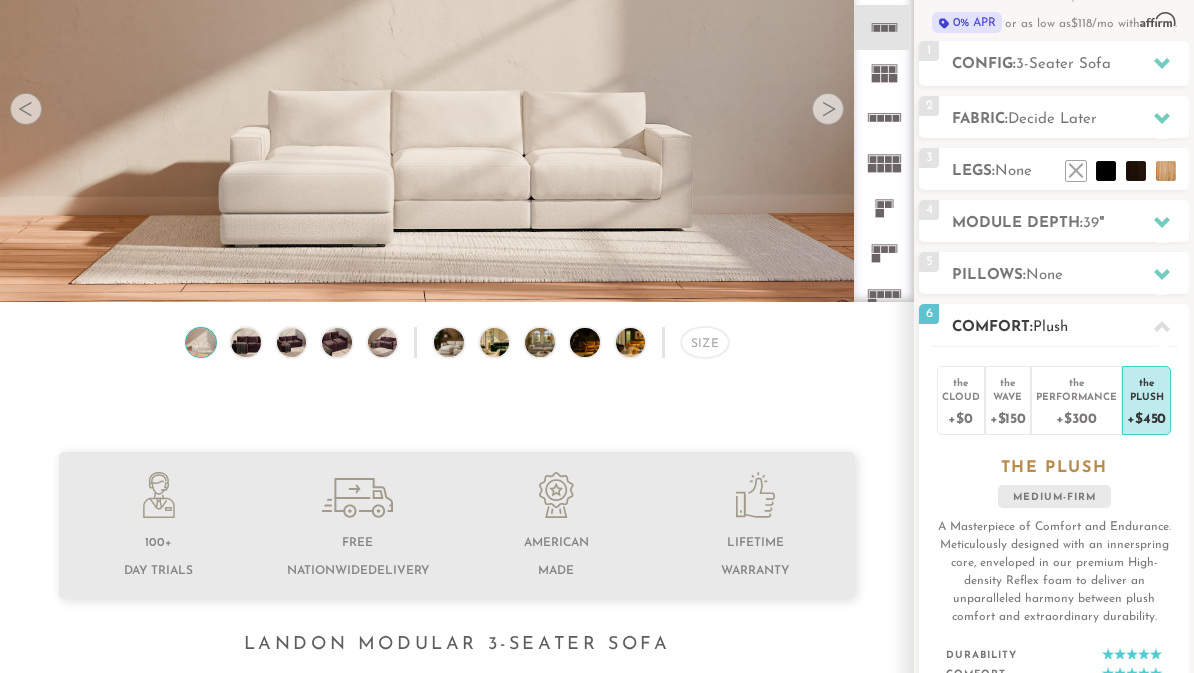 scroll, scrollTop: 209, scrollLeft: 0, axis: vertical 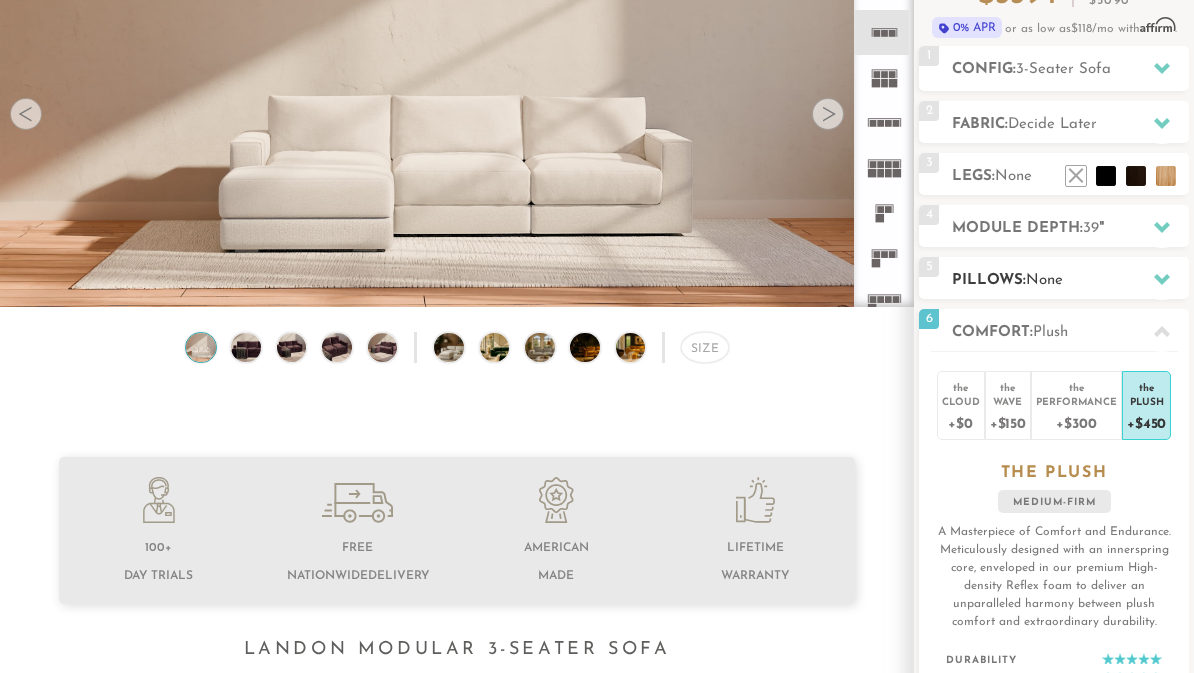 click 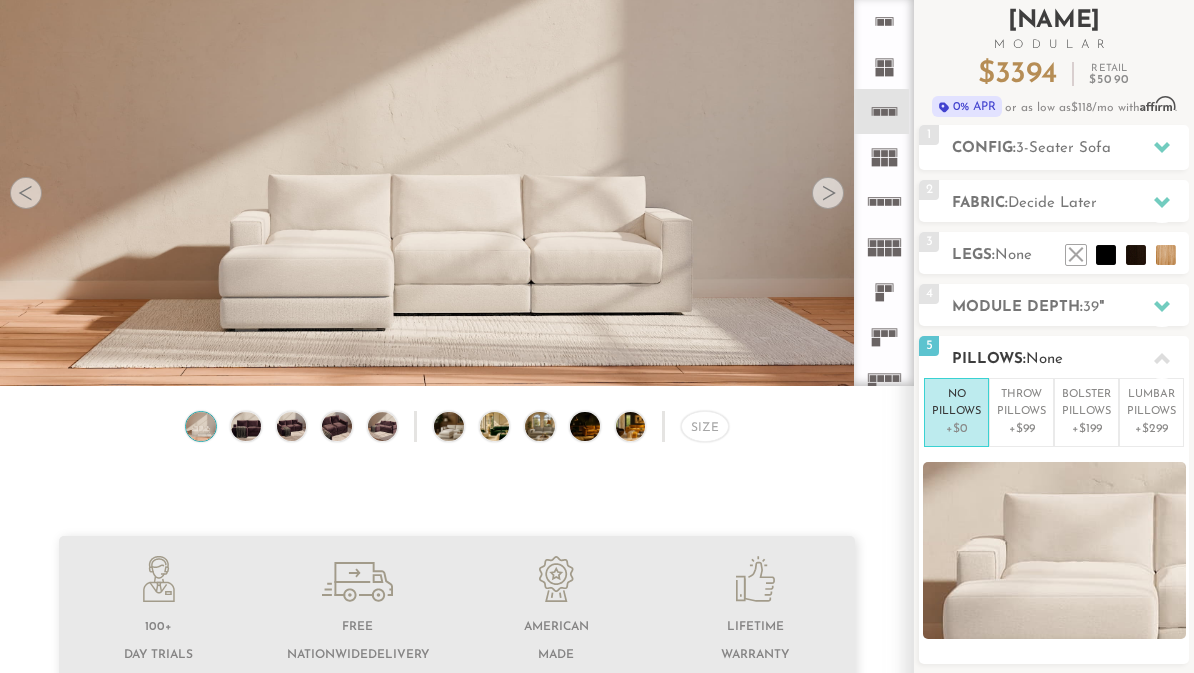 click at bounding box center (1162, 359) 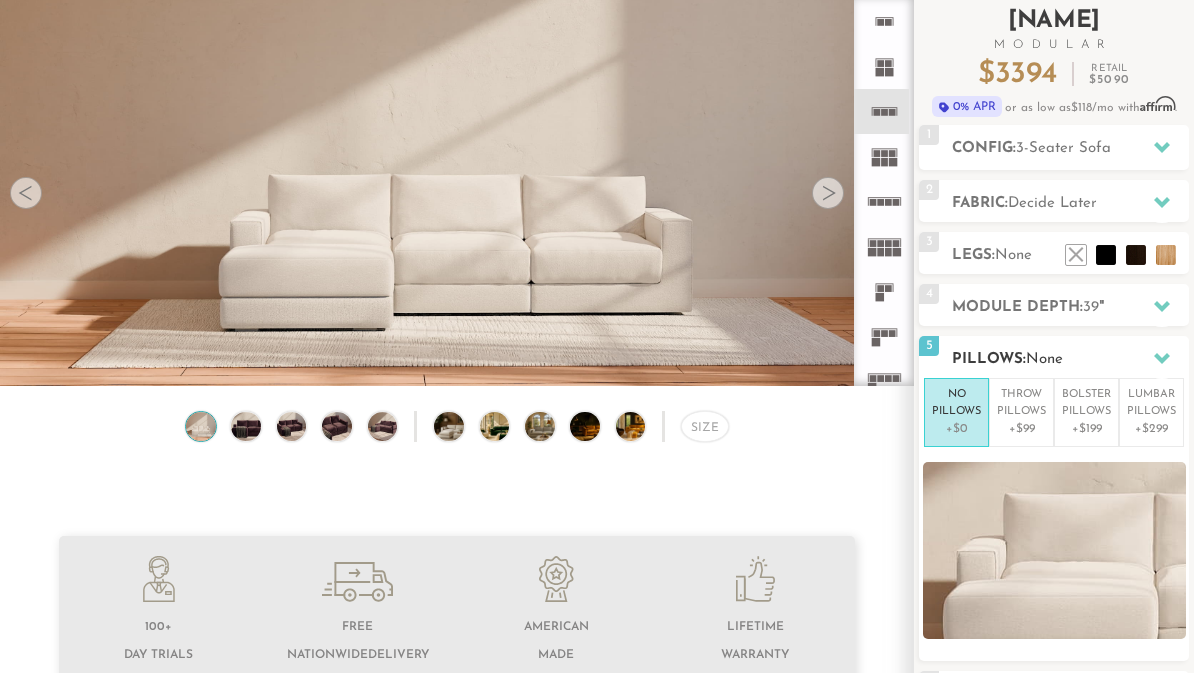 scroll, scrollTop: 130, scrollLeft: 0, axis: vertical 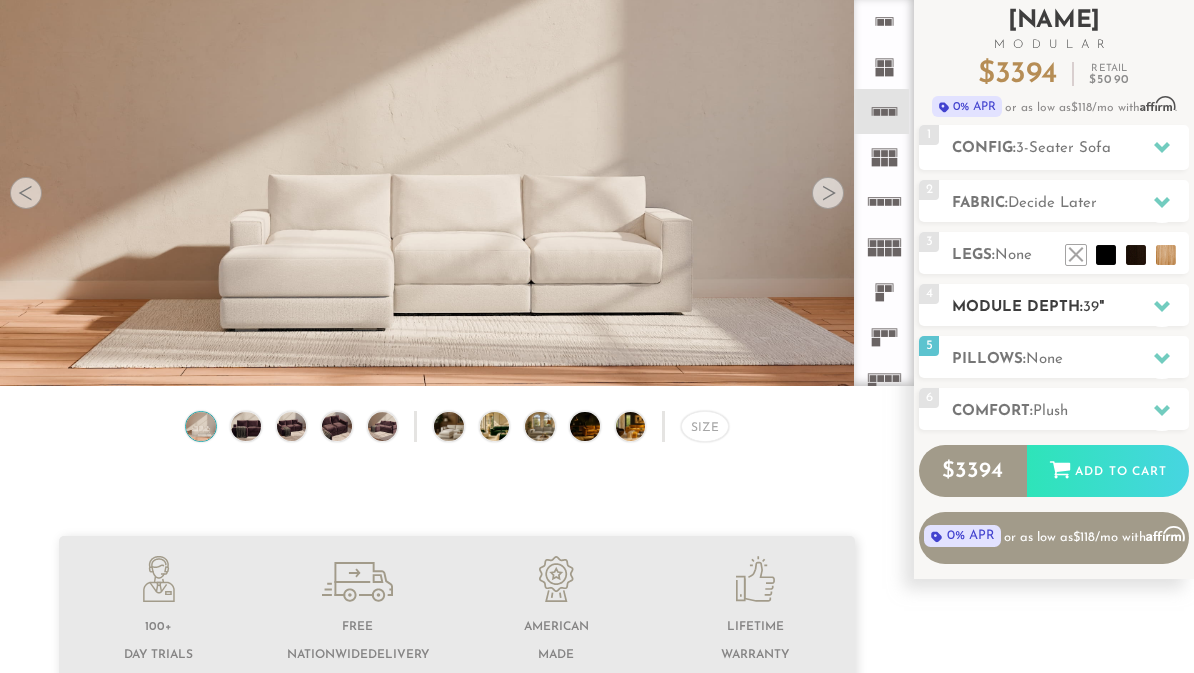 click at bounding box center [1162, 306] 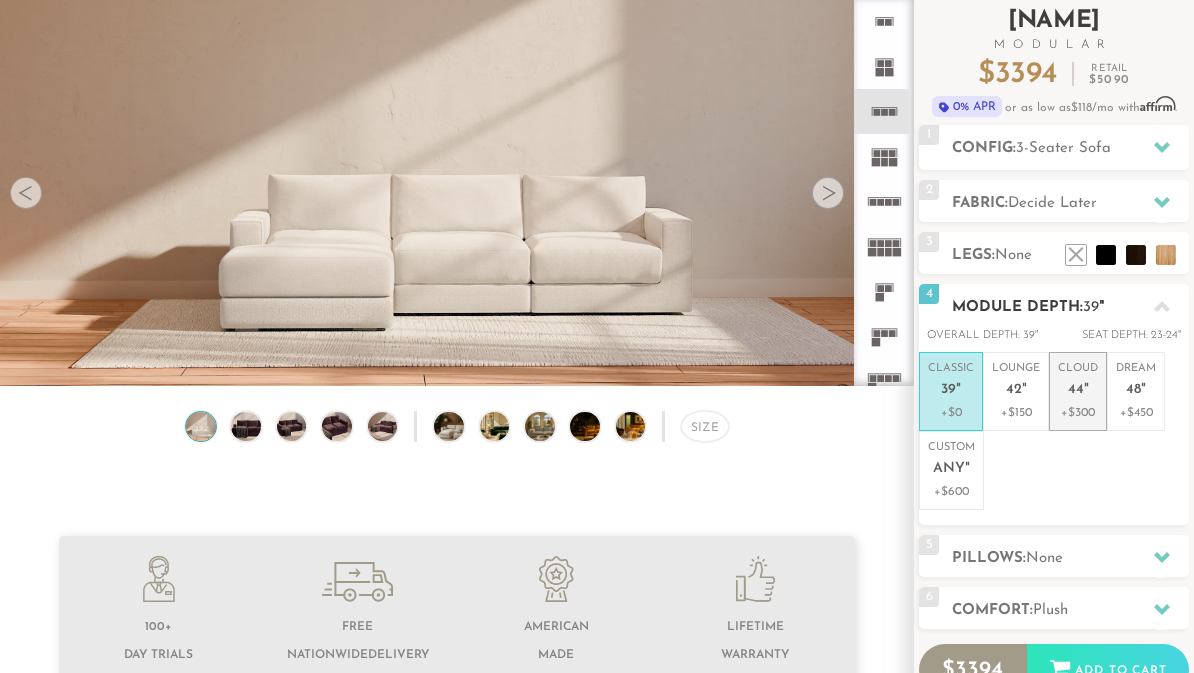 click on "Cloud 44 "" at bounding box center [1078, 382] 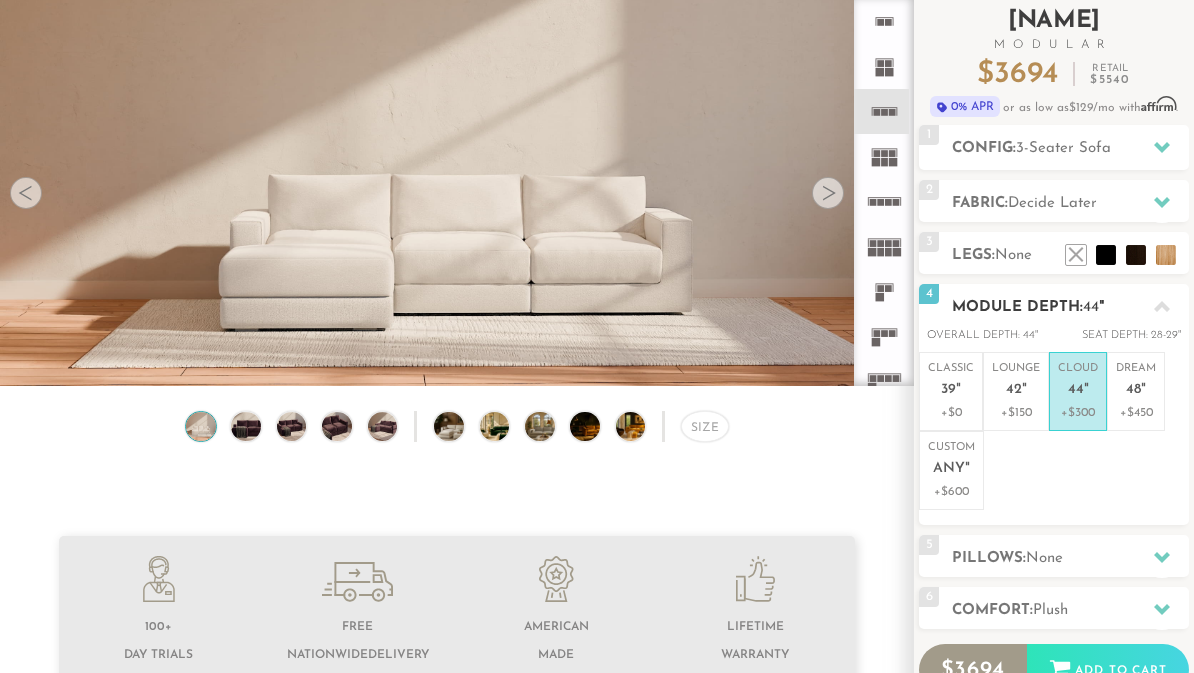 click at bounding box center [1162, 306] 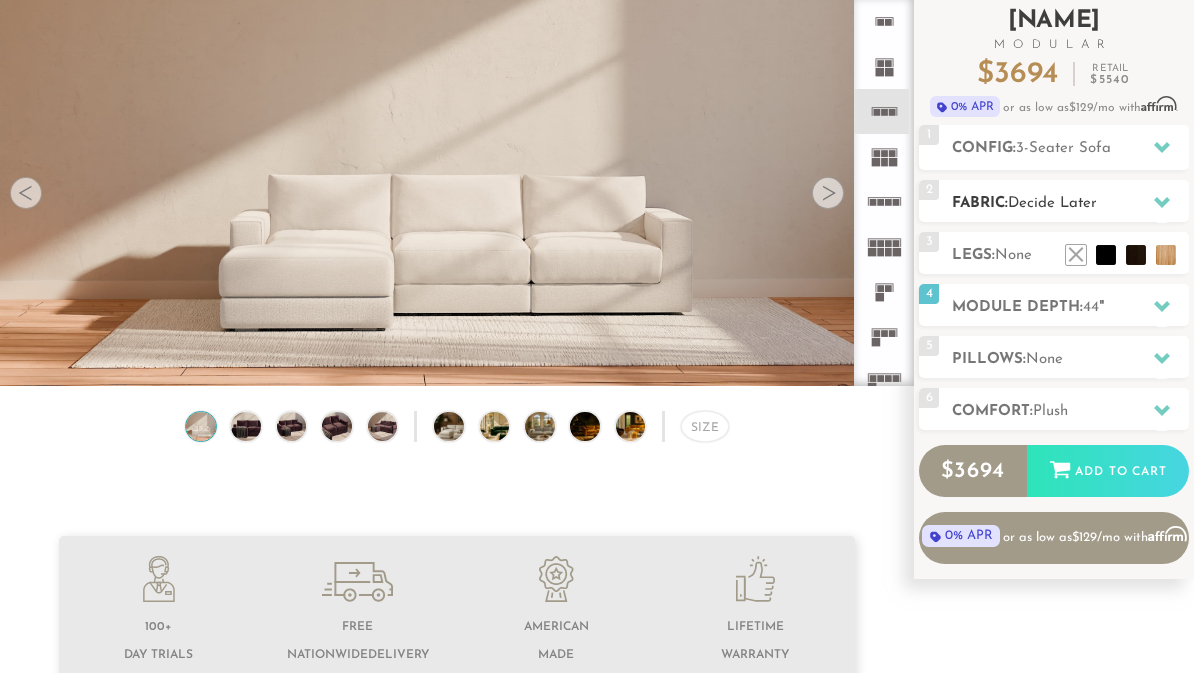 click at bounding box center [1162, 202] 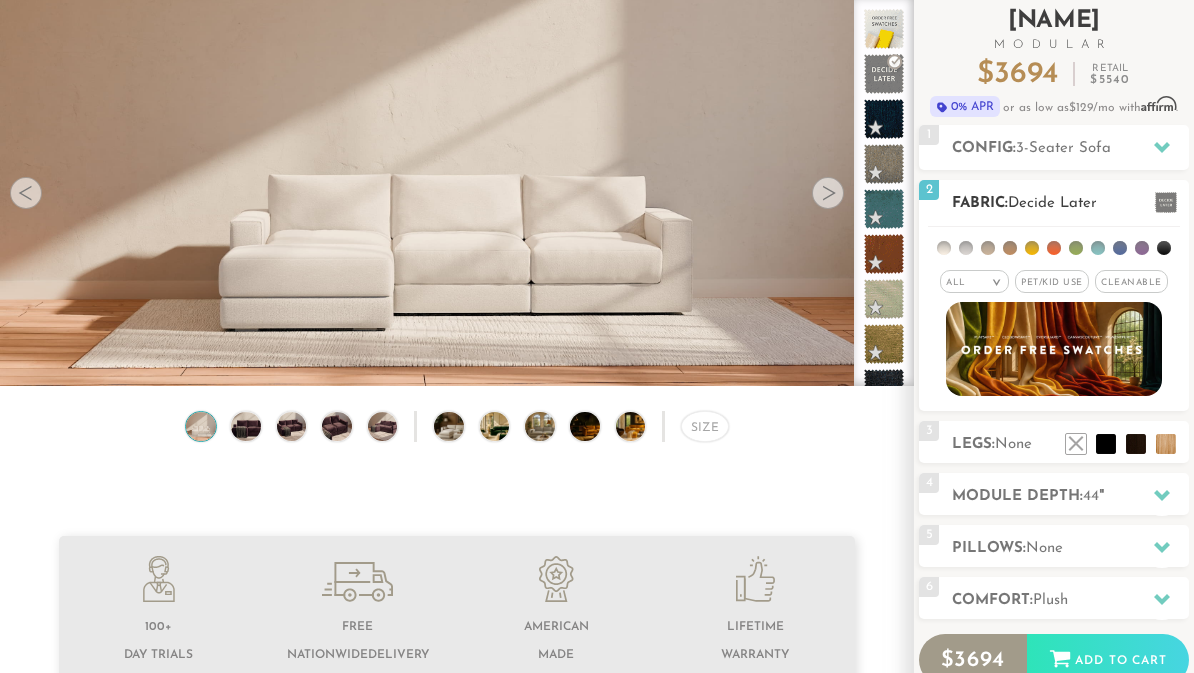 click on "Cleanable x" at bounding box center (1131, 281) 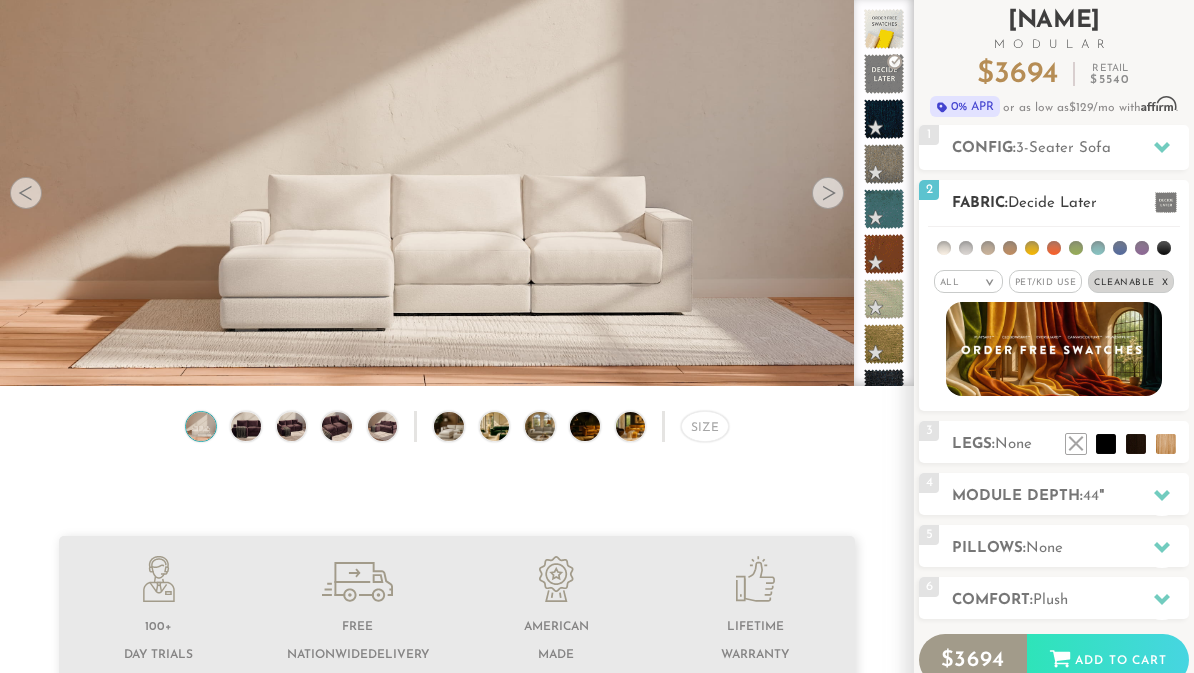 click at bounding box center [1054, 245] 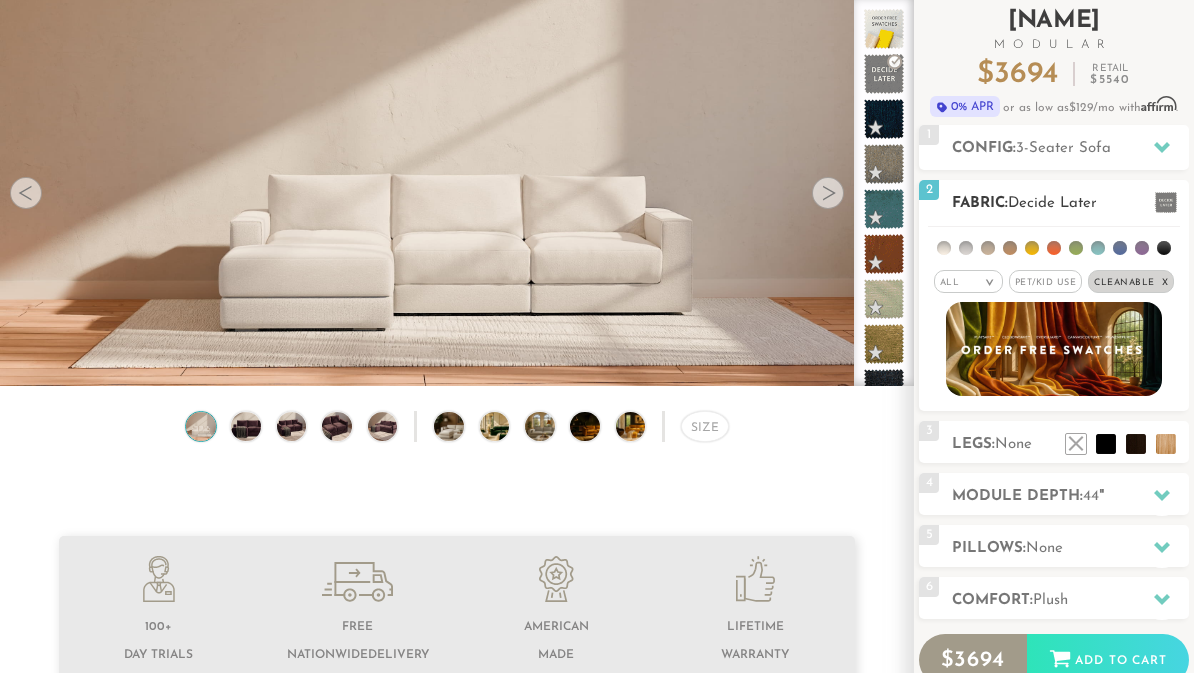 click at bounding box center [1164, 248] 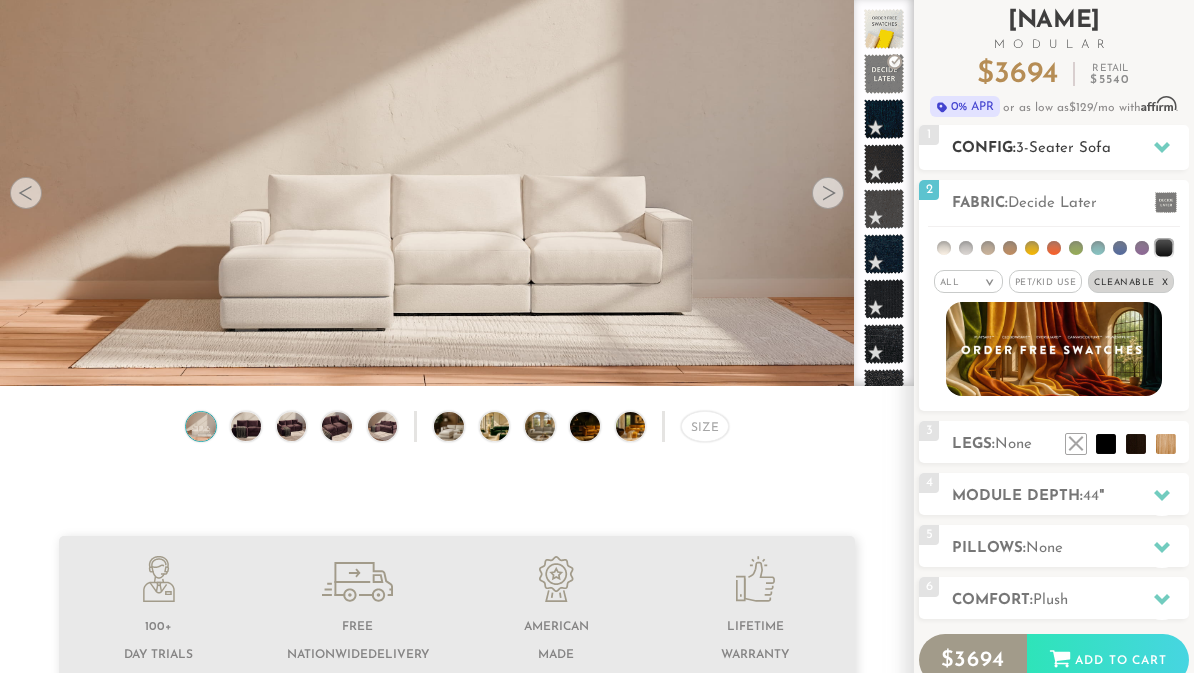 click at bounding box center [1162, 147] 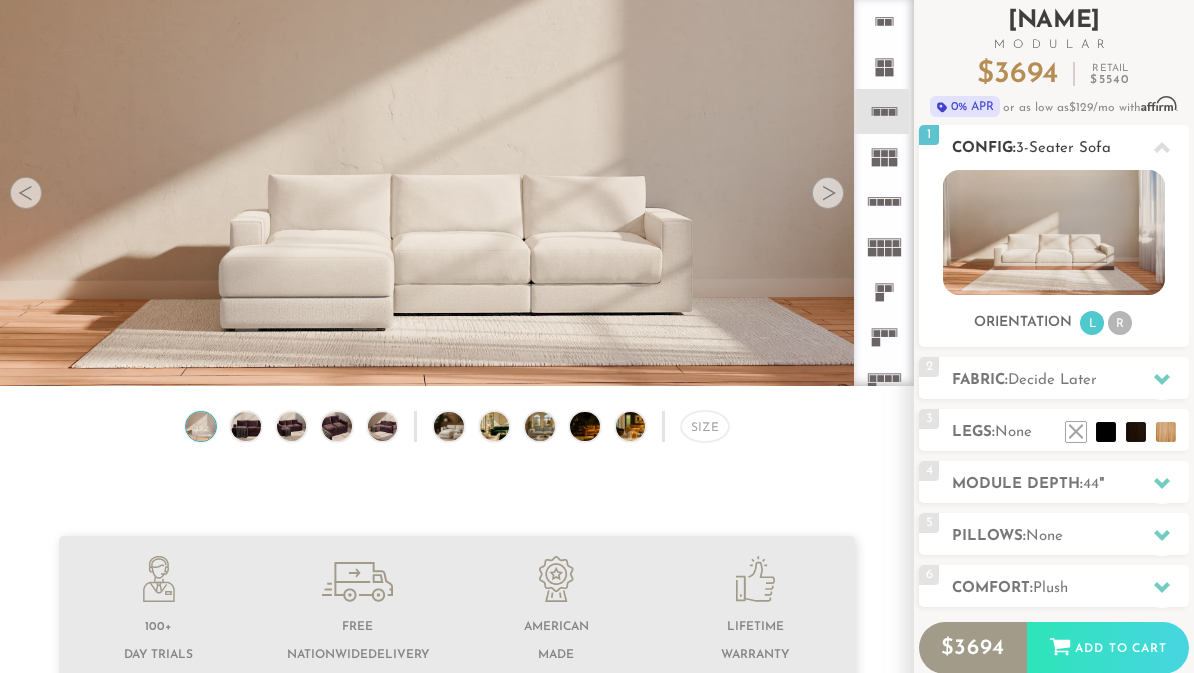 click at bounding box center (1162, 147) 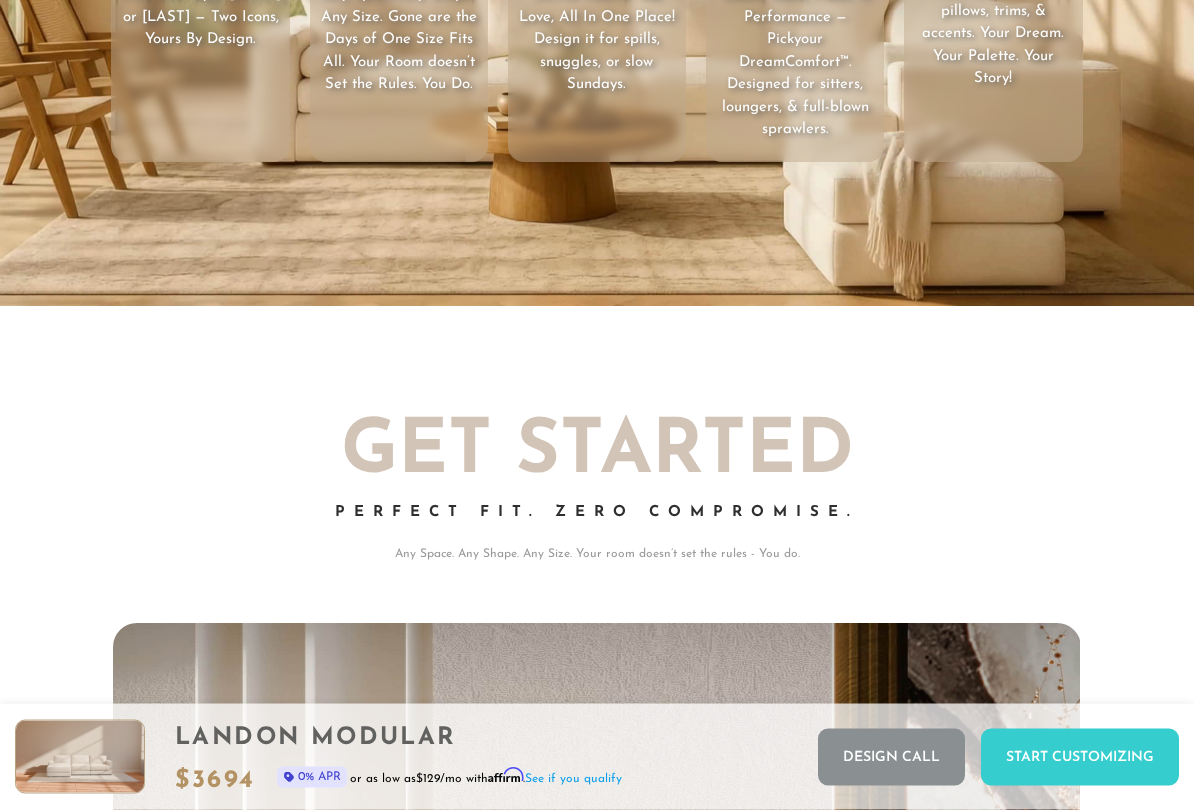 scroll, scrollTop: 2886, scrollLeft: 0, axis: vertical 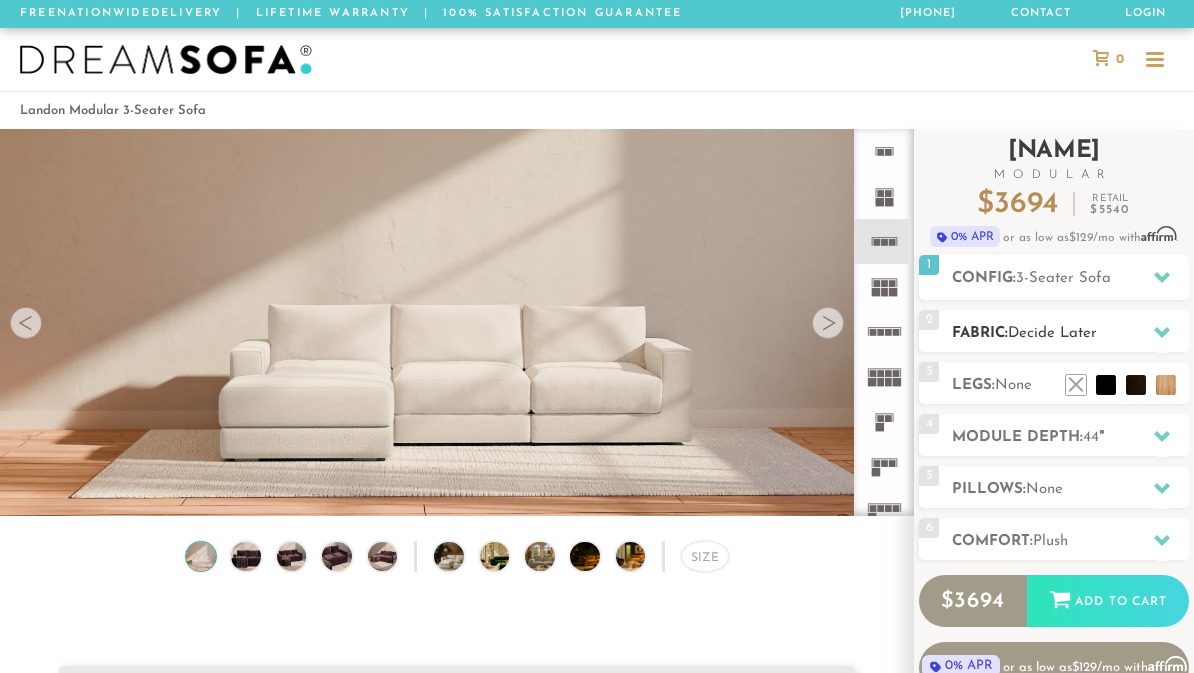 click 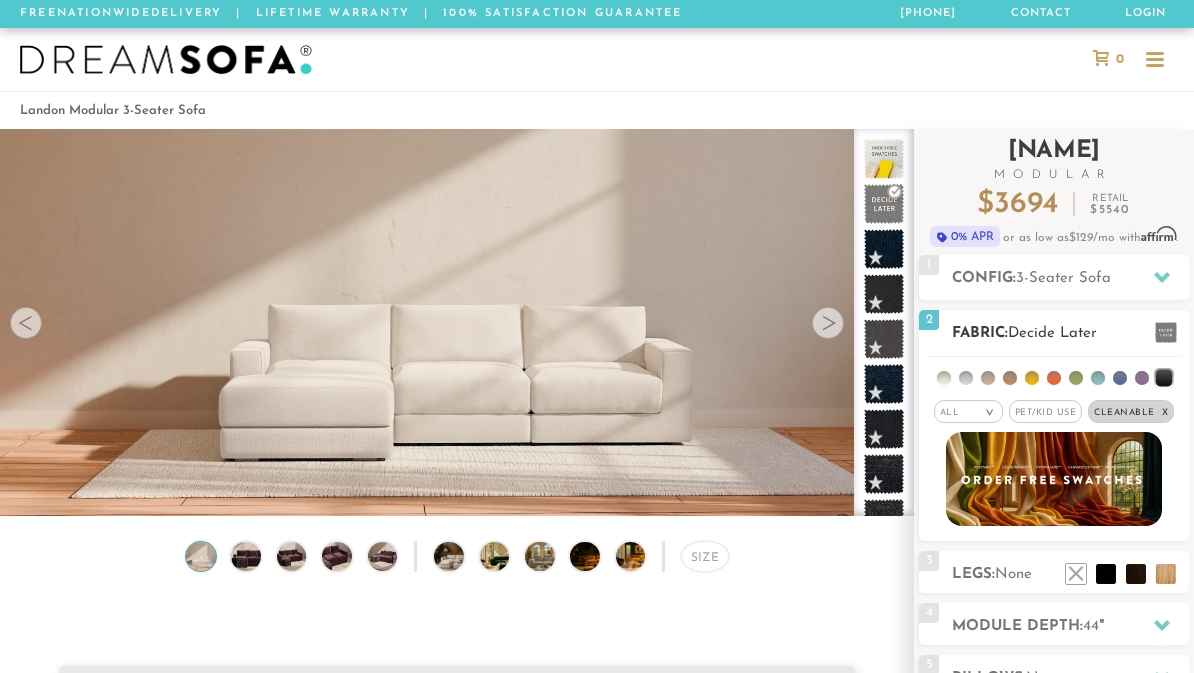 click on "All >" at bounding box center [968, 411] 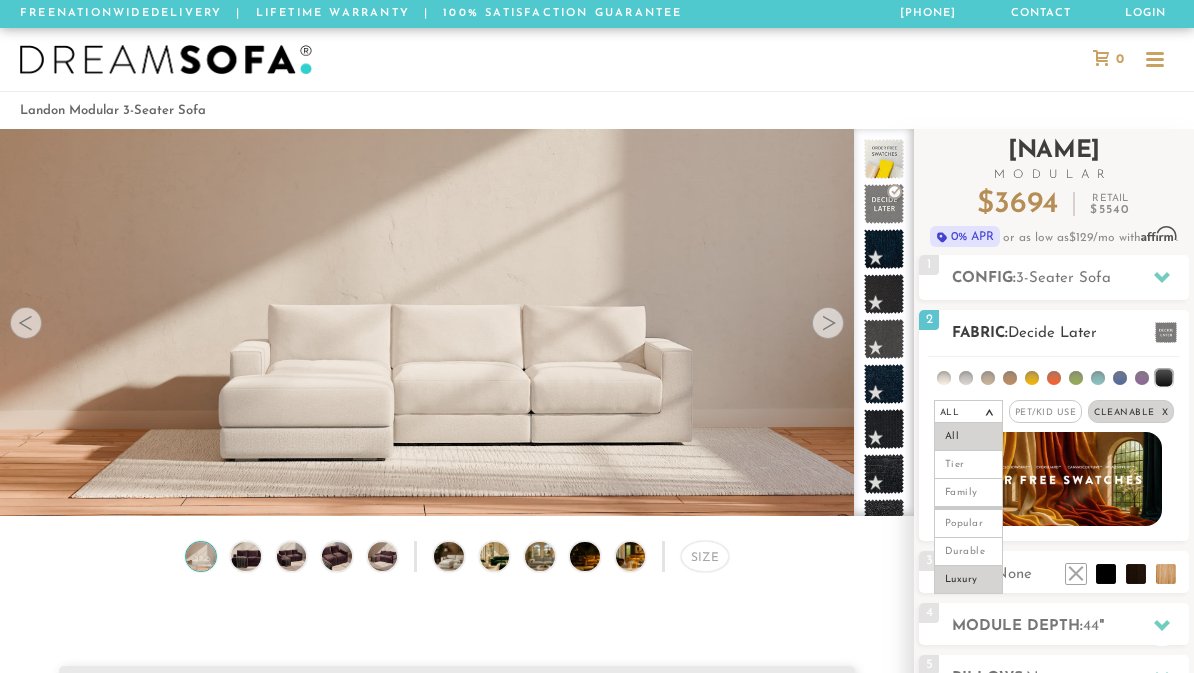 click on "Luxury" at bounding box center [968, 580] 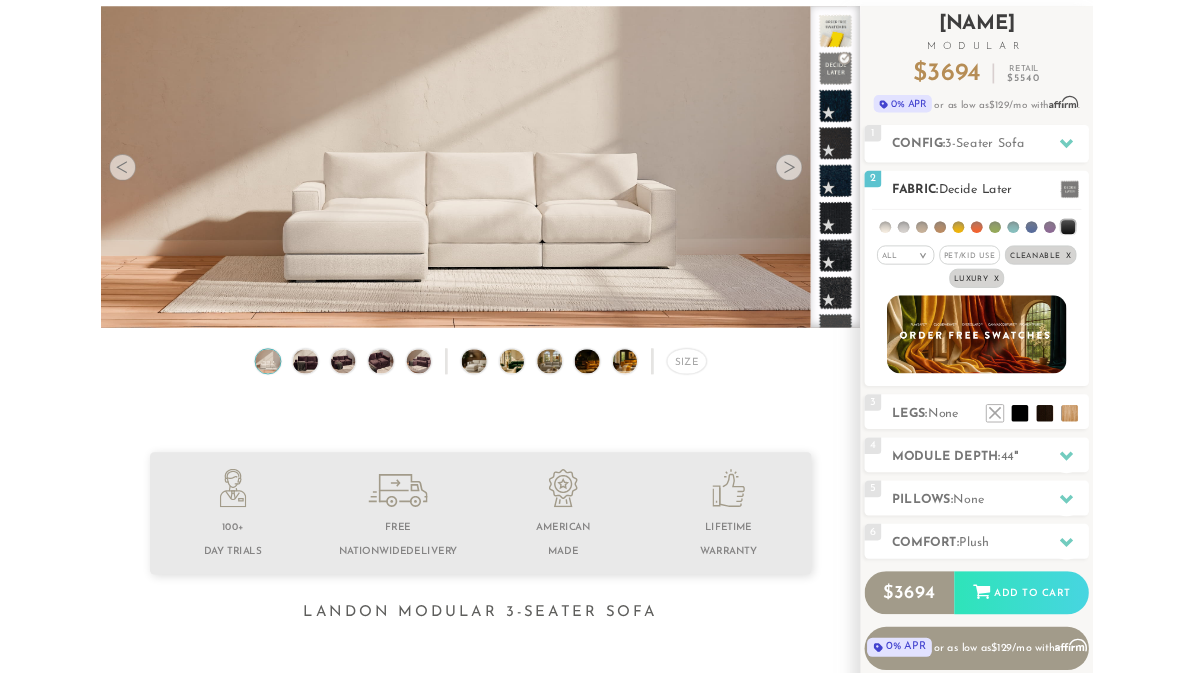 scroll, scrollTop: 120, scrollLeft: 0, axis: vertical 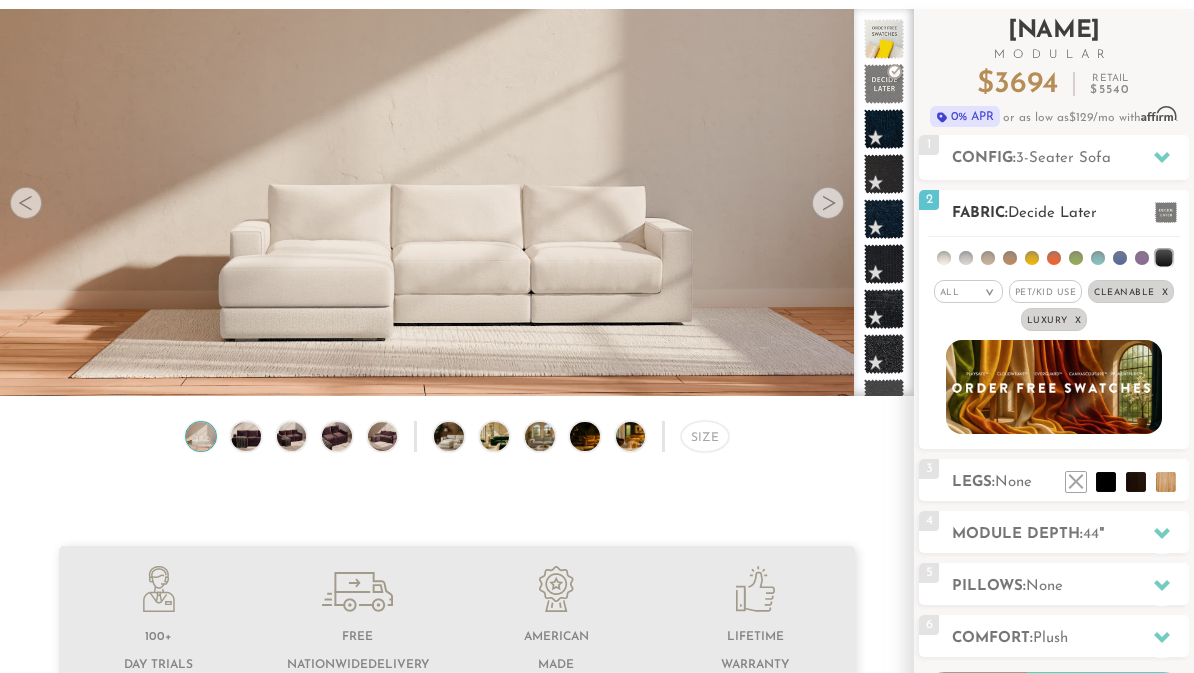 click at bounding box center [1054, 386] 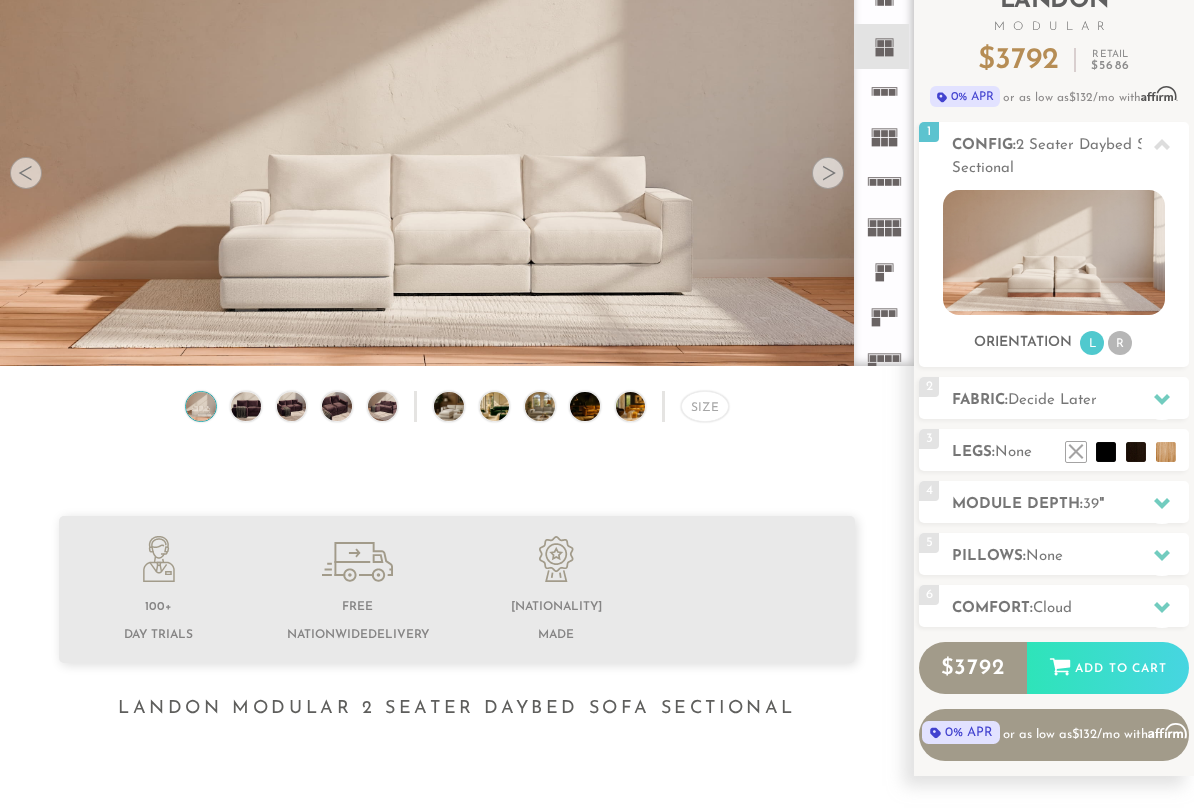 scroll, scrollTop: 163, scrollLeft: 0, axis: vertical 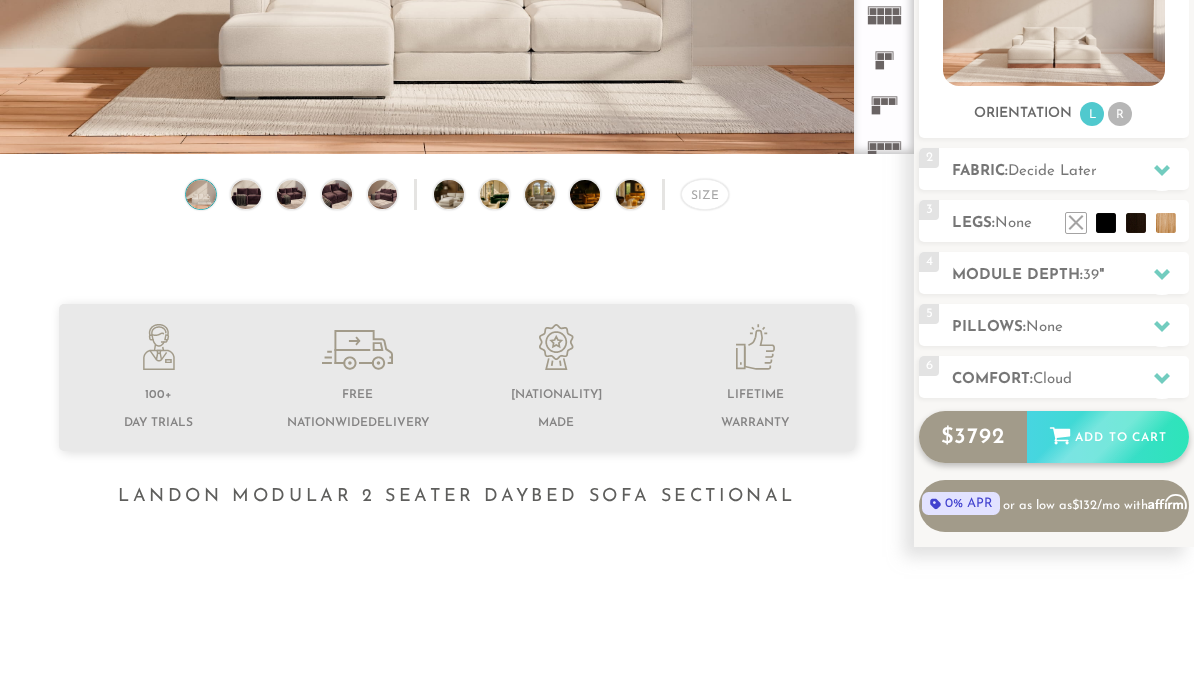 click on "Add to Cart" at bounding box center [1108, 438] 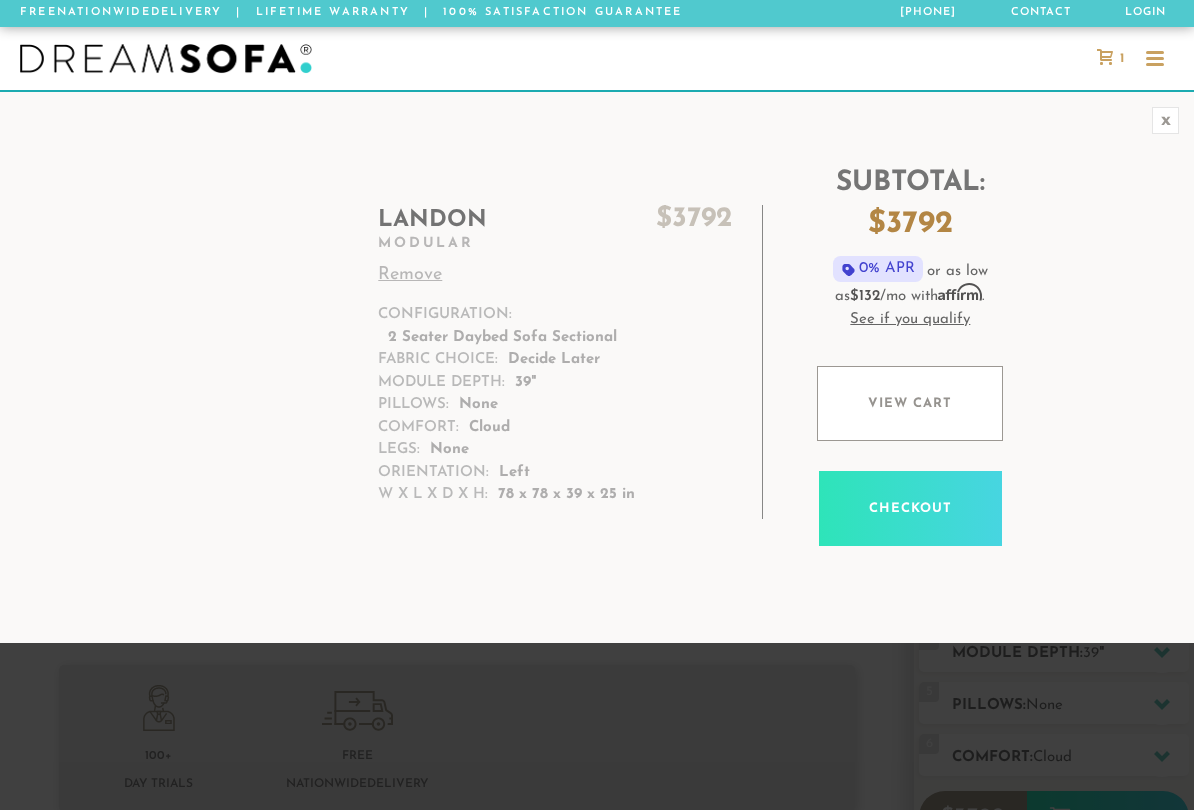 scroll, scrollTop: 1, scrollLeft: 0, axis: vertical 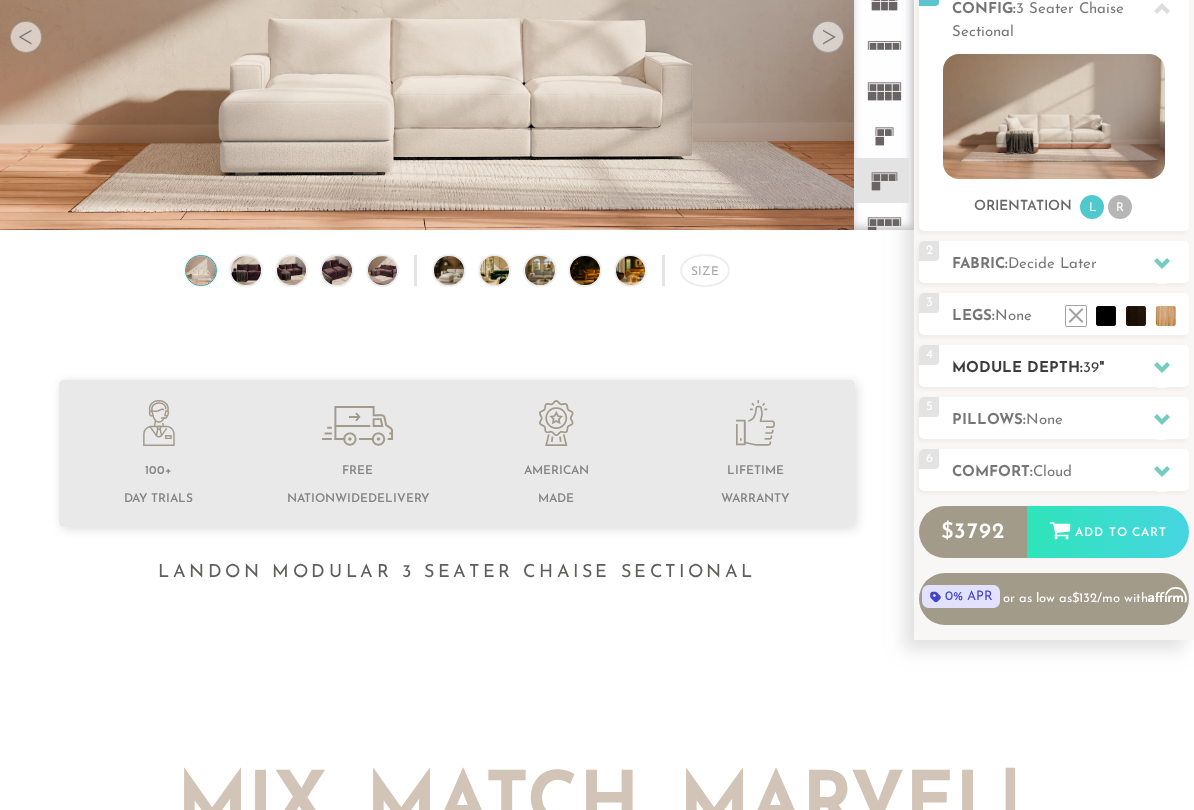 click 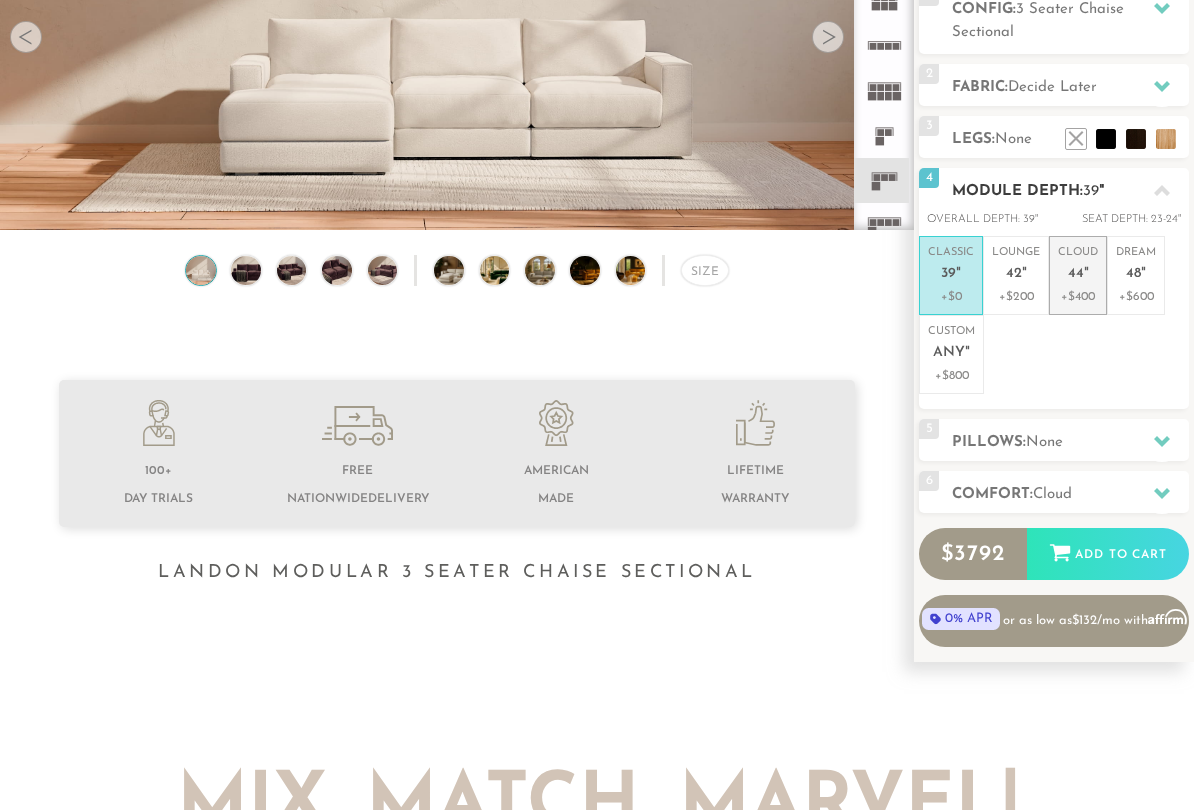 click on "Cloud 44 "" at bounding box center [1078, 266] 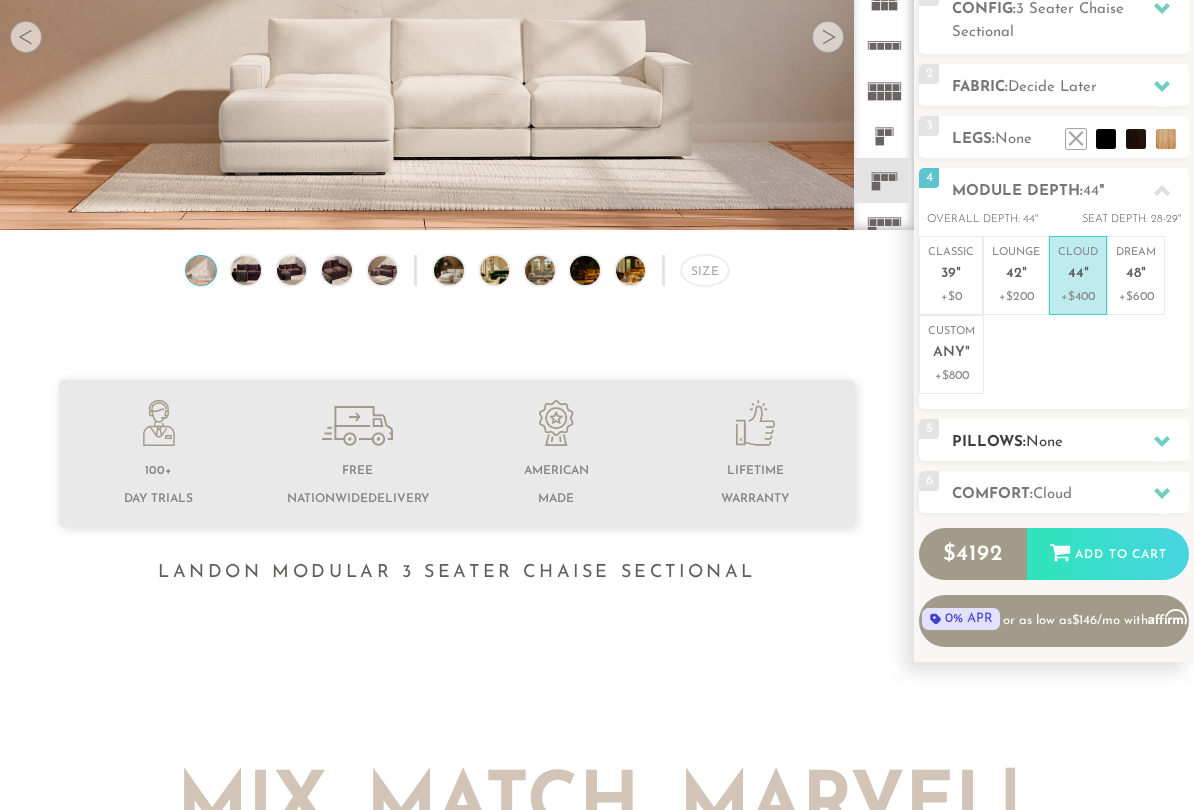 click at bounding box center [1162, 441] 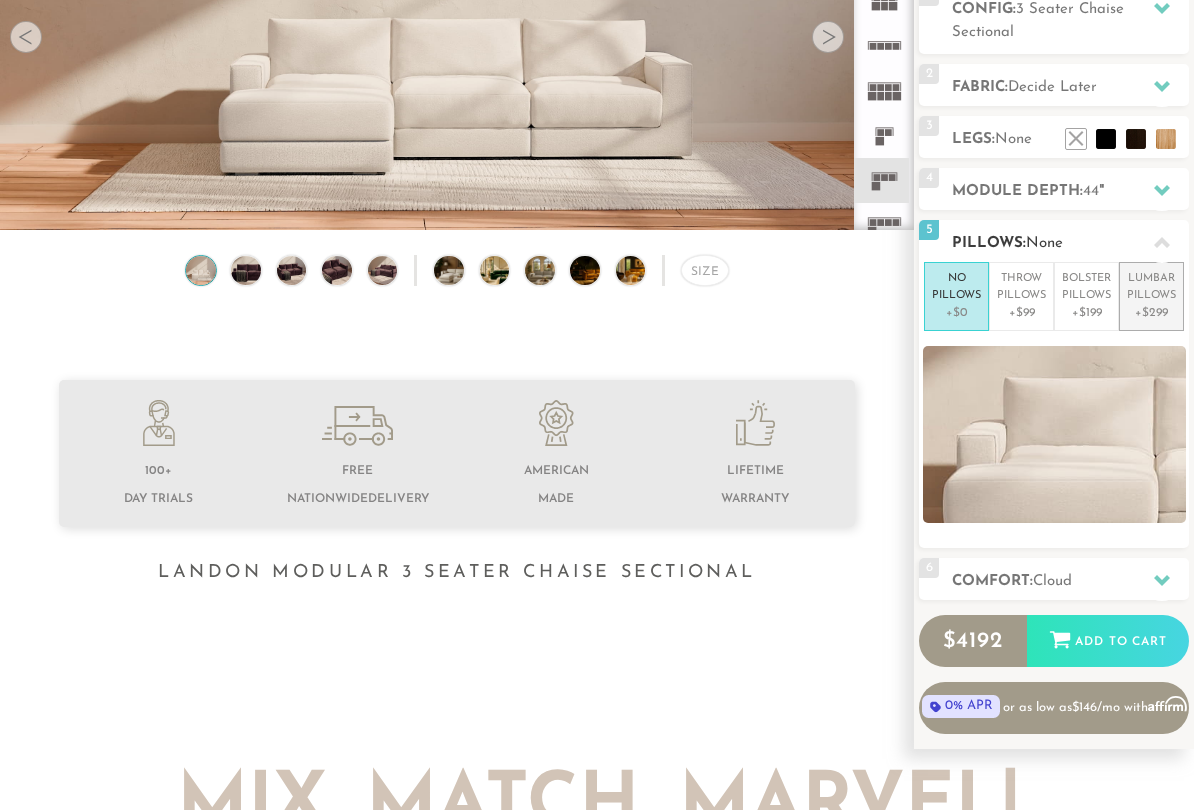 click on "Lumbar Pillows" at bounding box center (1151, 287) 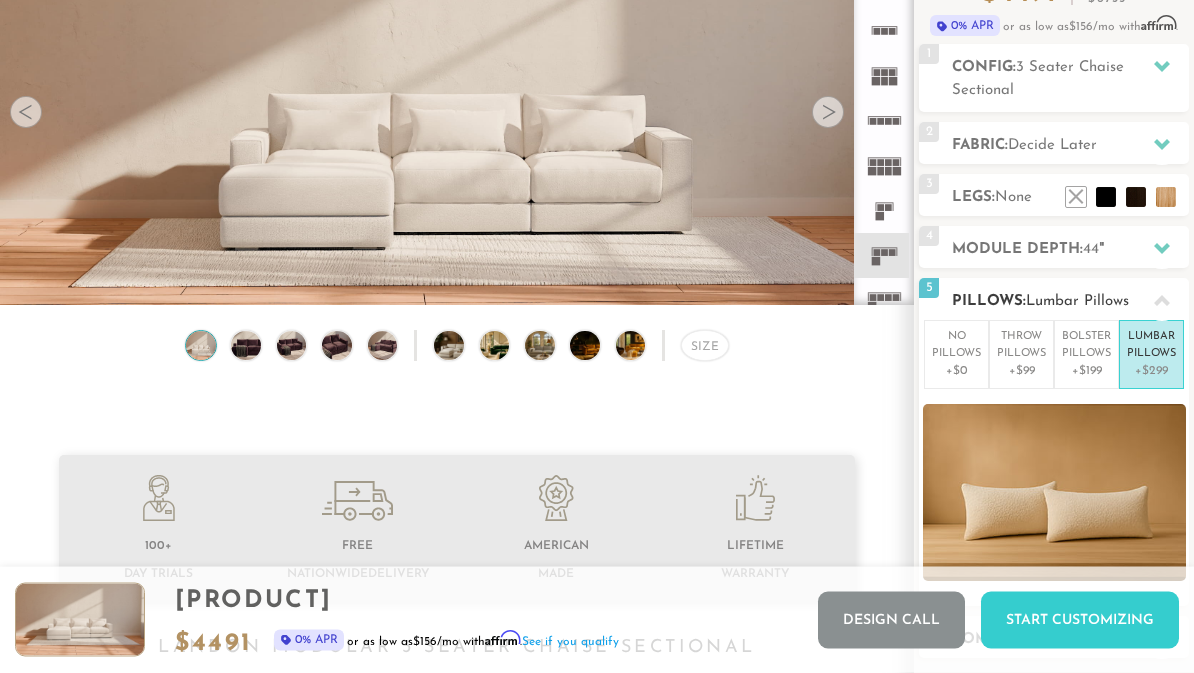 scroll, scrollTop: 193, scrollLeft: 0, axis: vertical 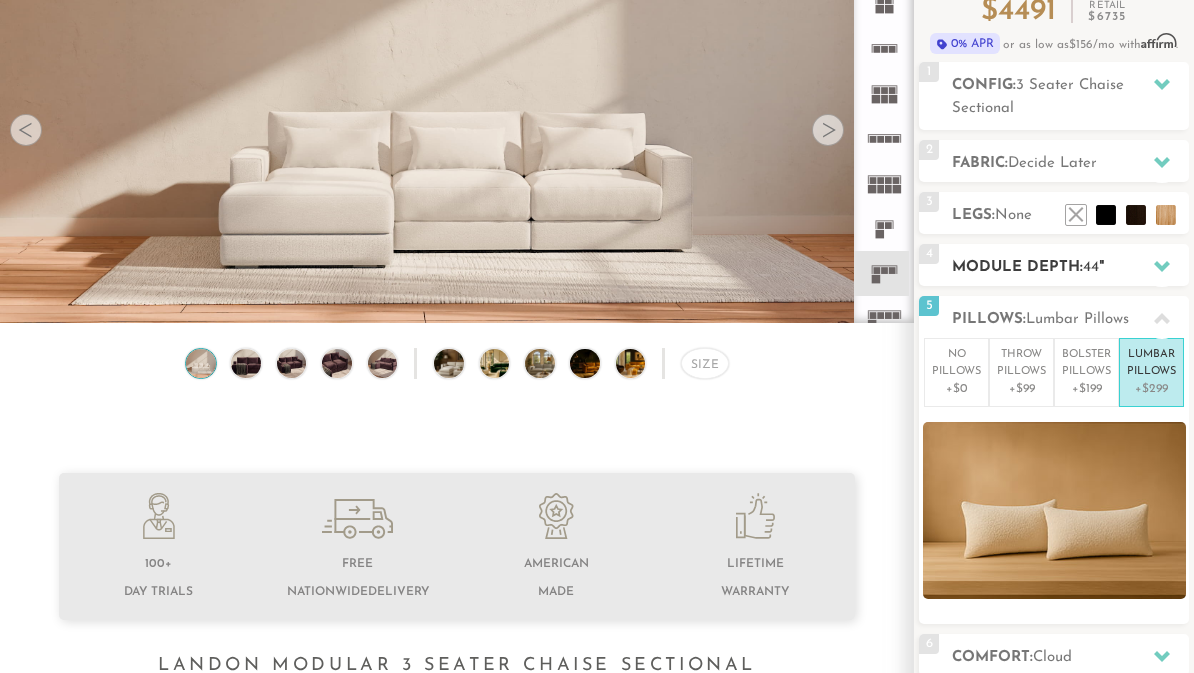 click 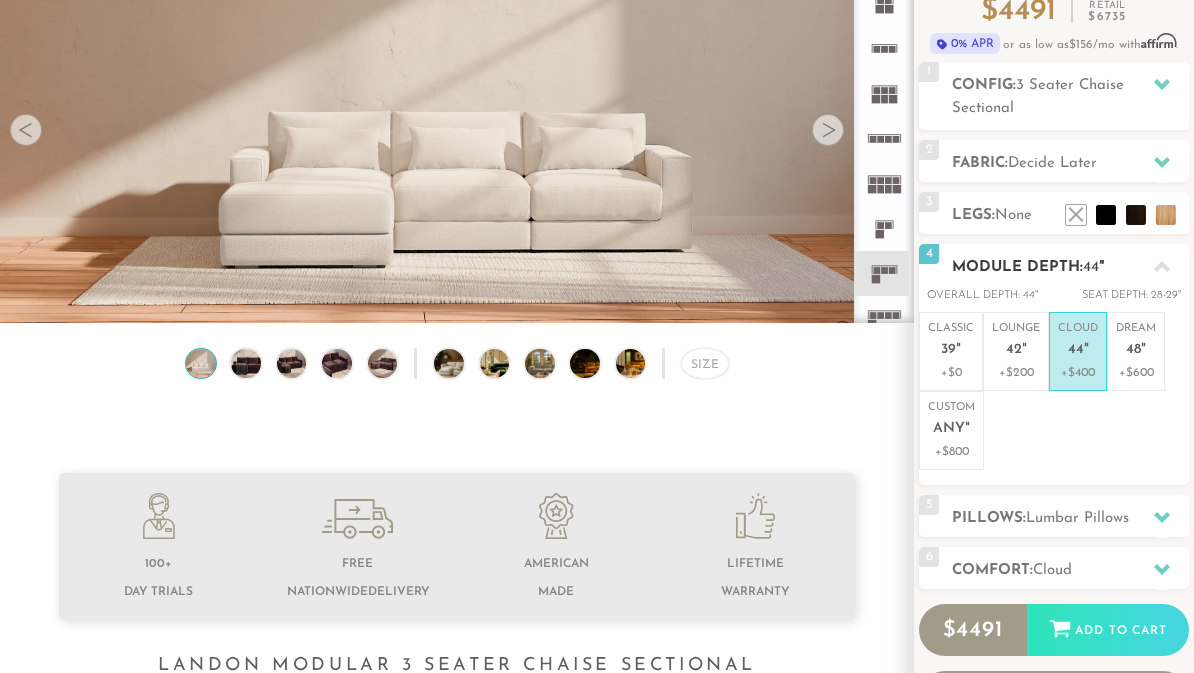 click 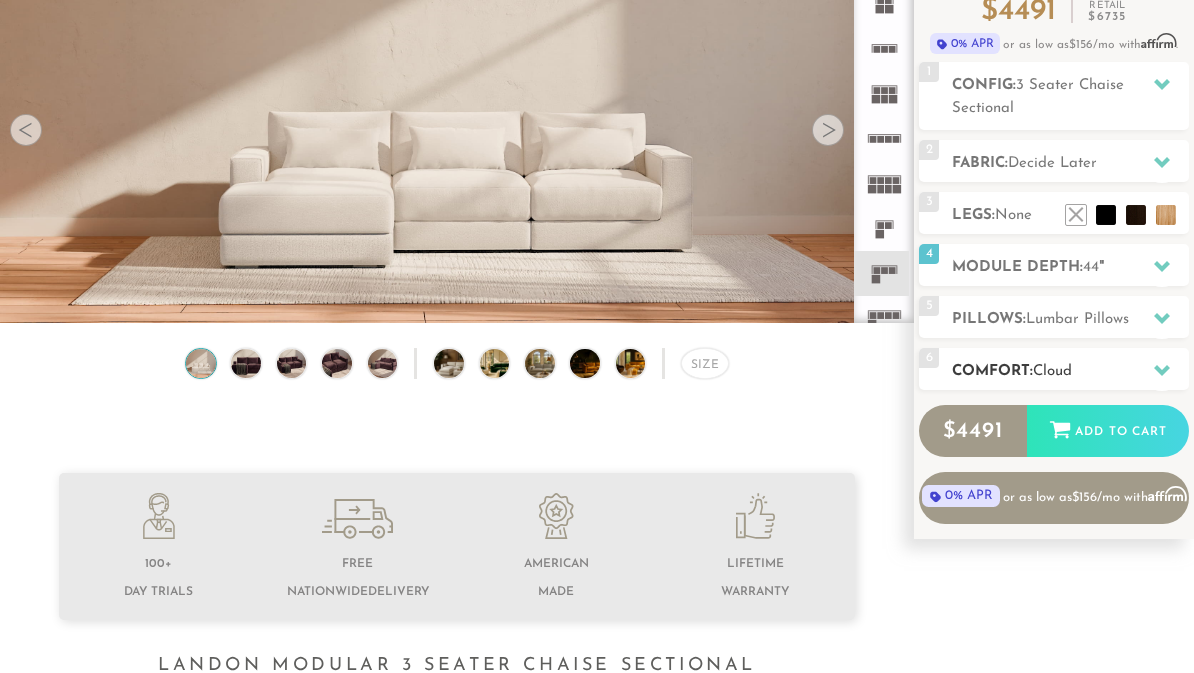 click 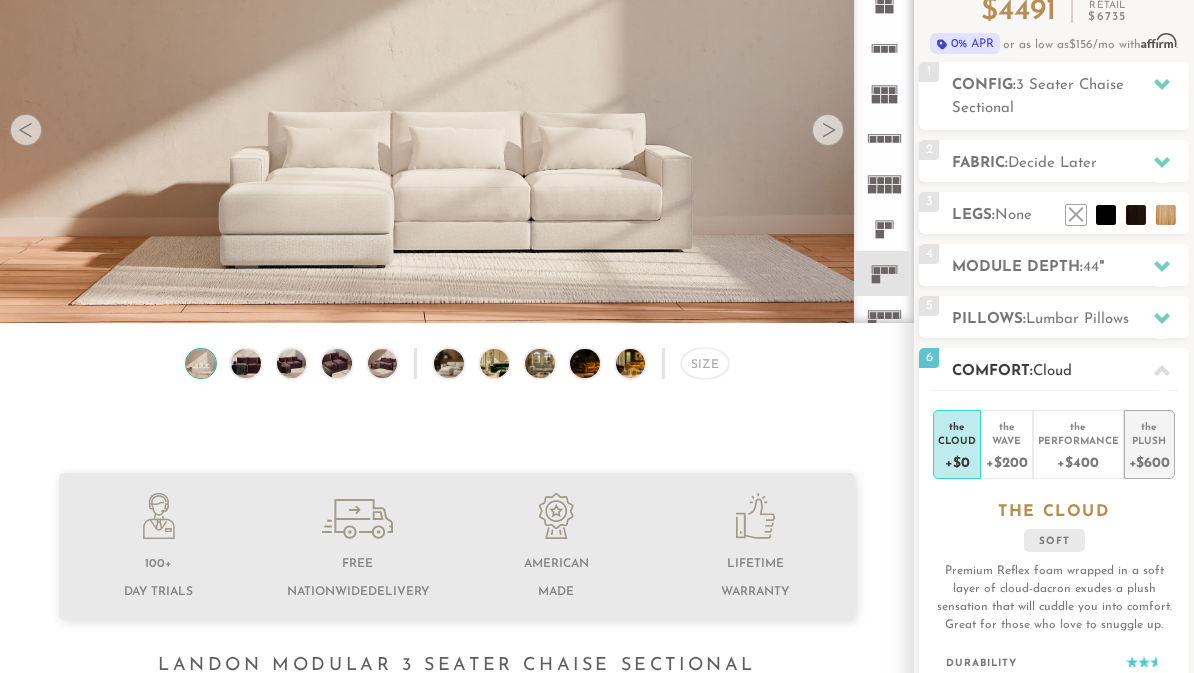 click on "+$600" at bounding box center [1149, 461] 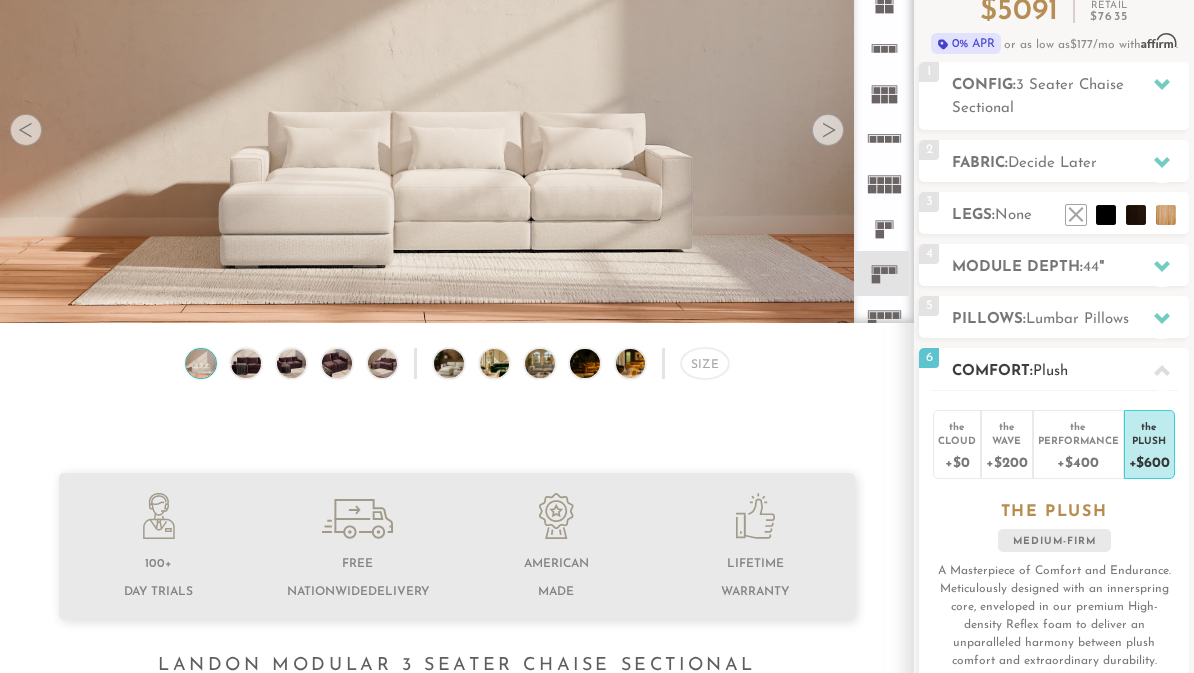 click at bounding box center [1162, 370] 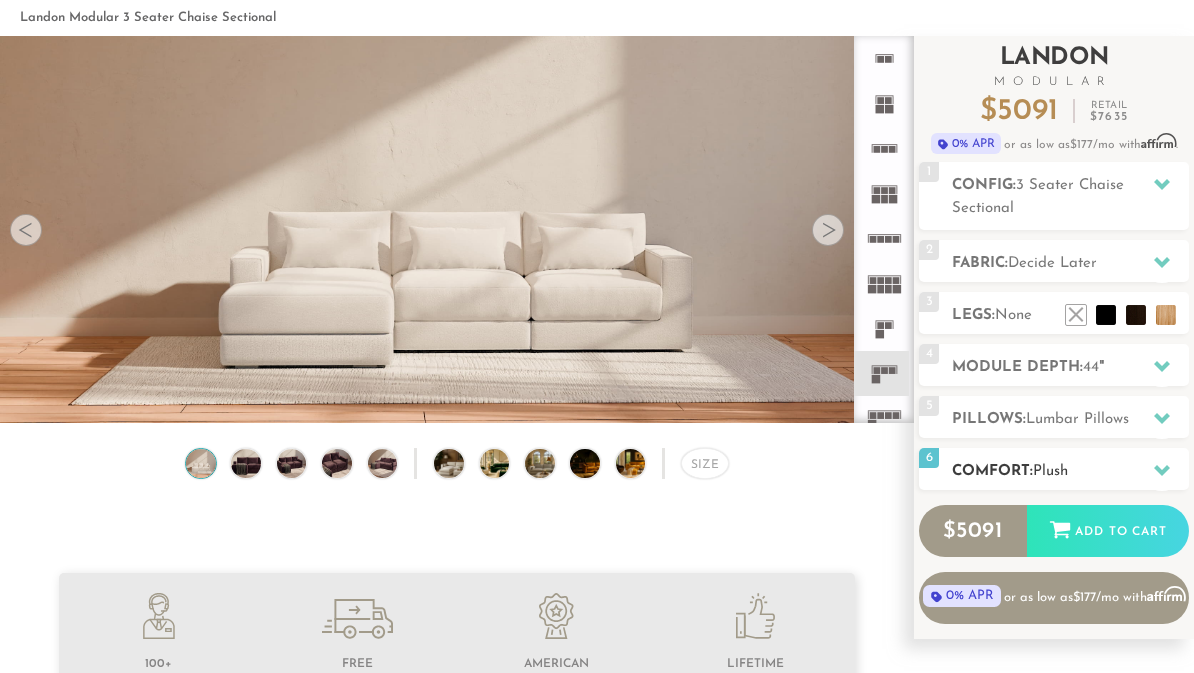 scroll, scrollTop: 92, scrollLeft: 0, axis: vertical 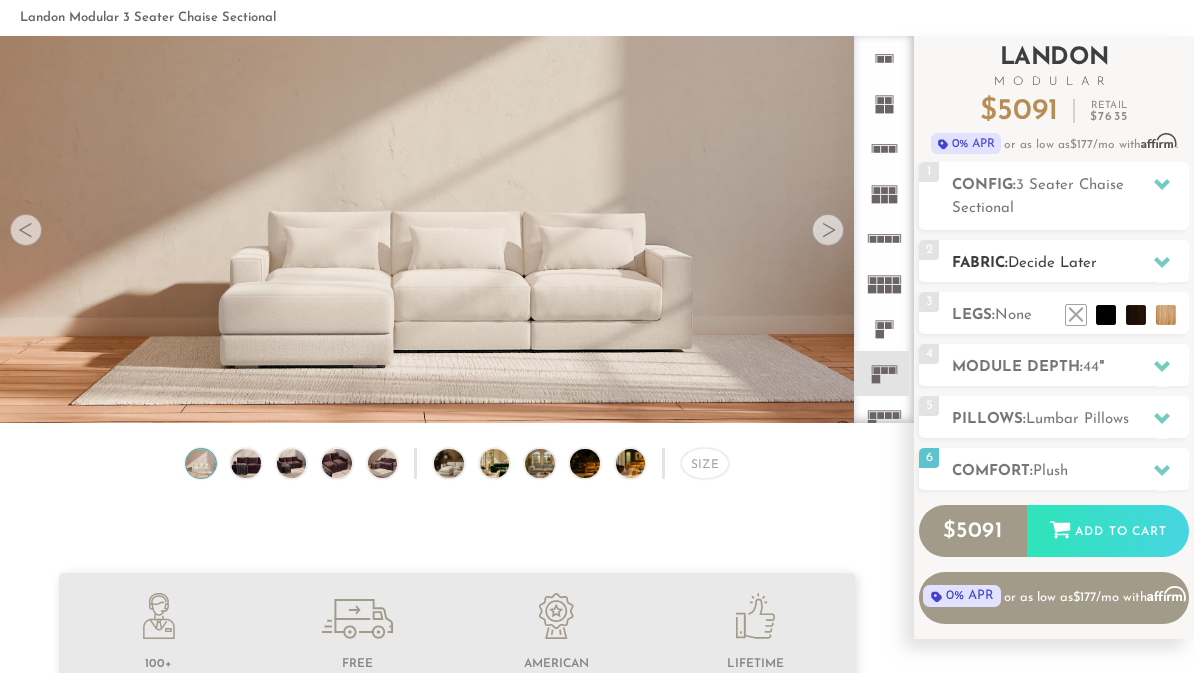 click 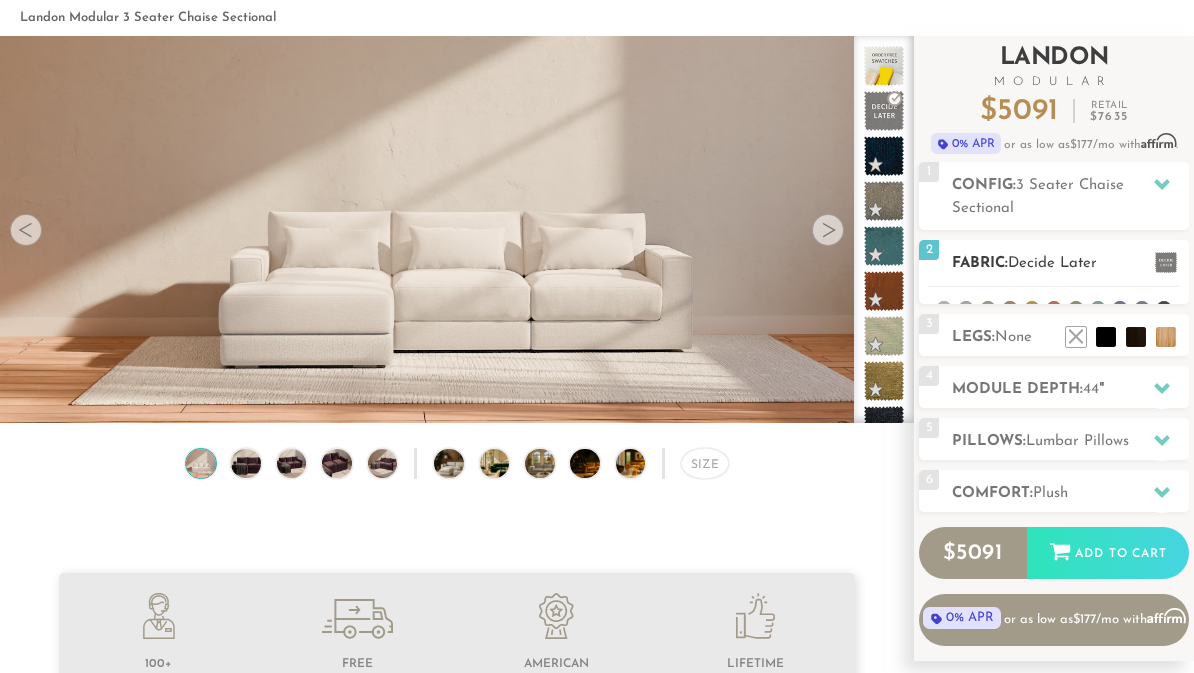 scroll, scrollTop: 93, scrollLeft: 0, axis: vertical 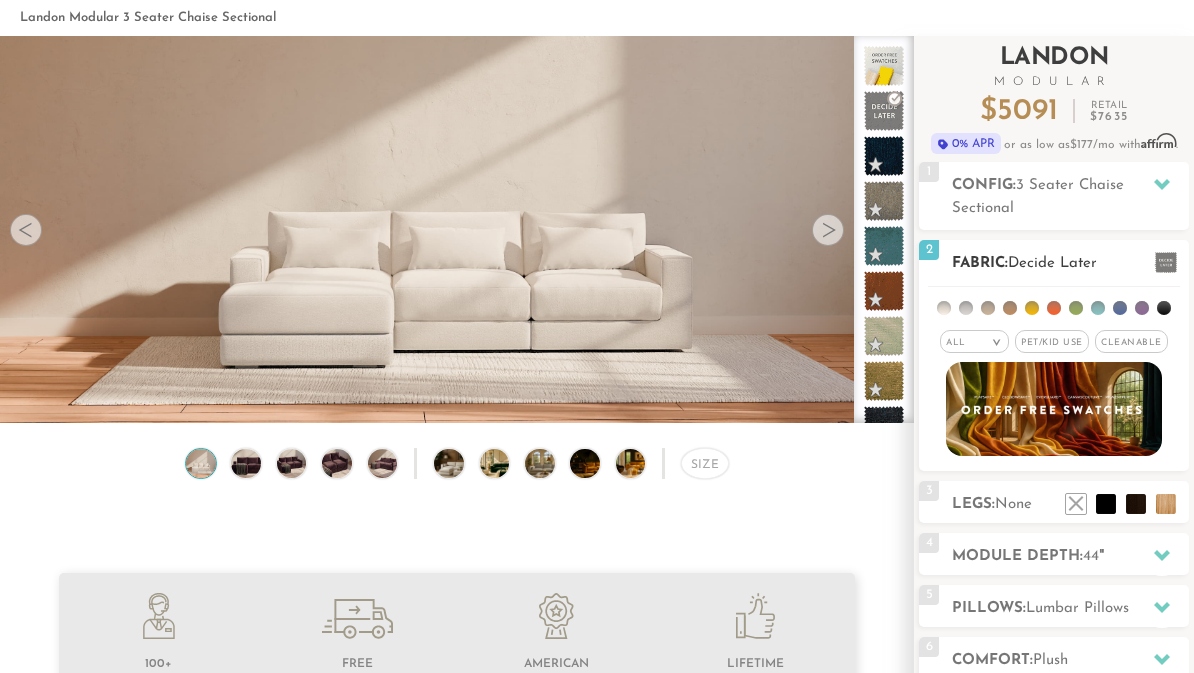 click at bounding box center [1164, 308] 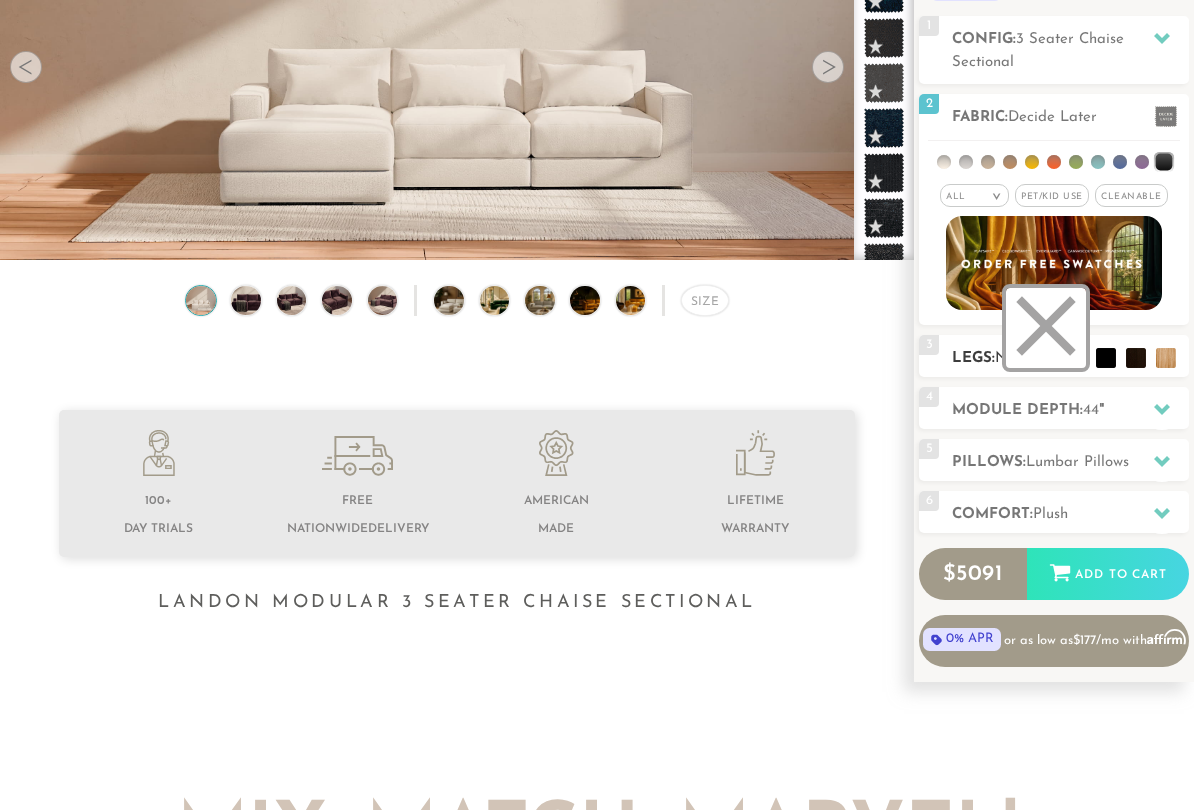 scroll, scrollTop: 256, scrollLeft: 0, axis: vertical 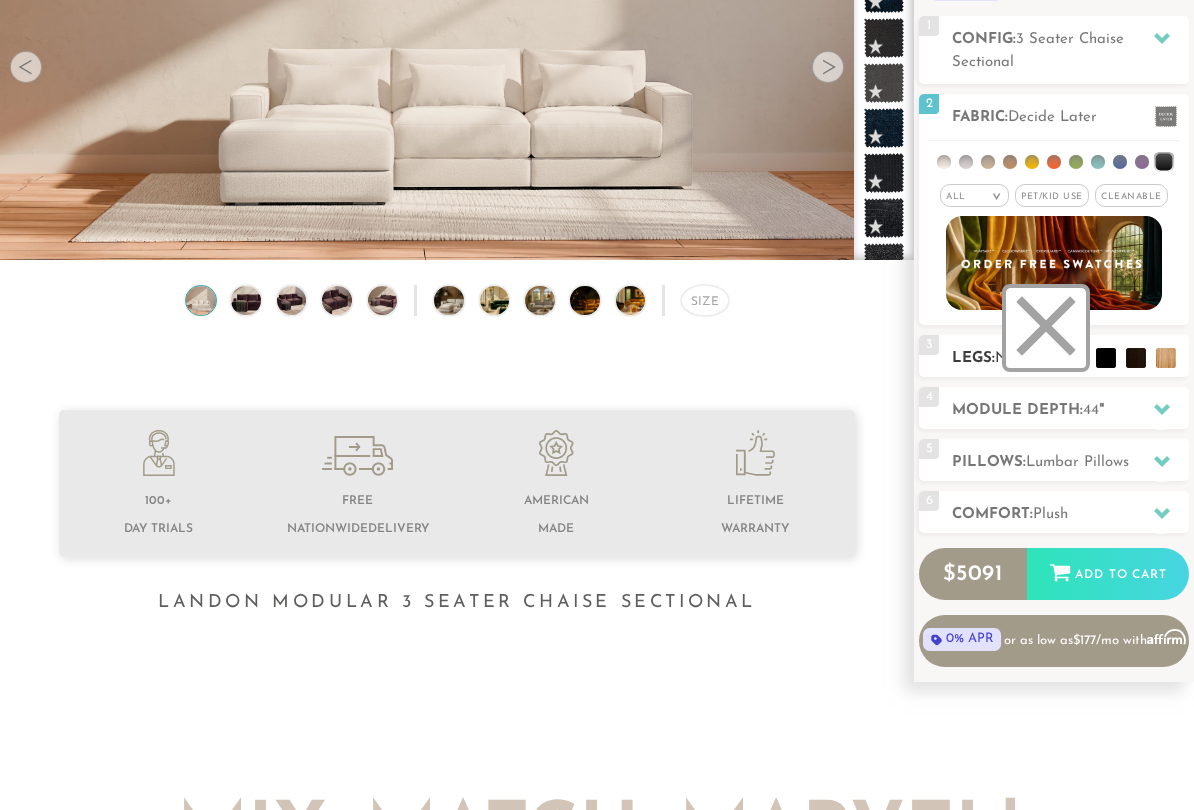 click at bounding box center [1046, 328] 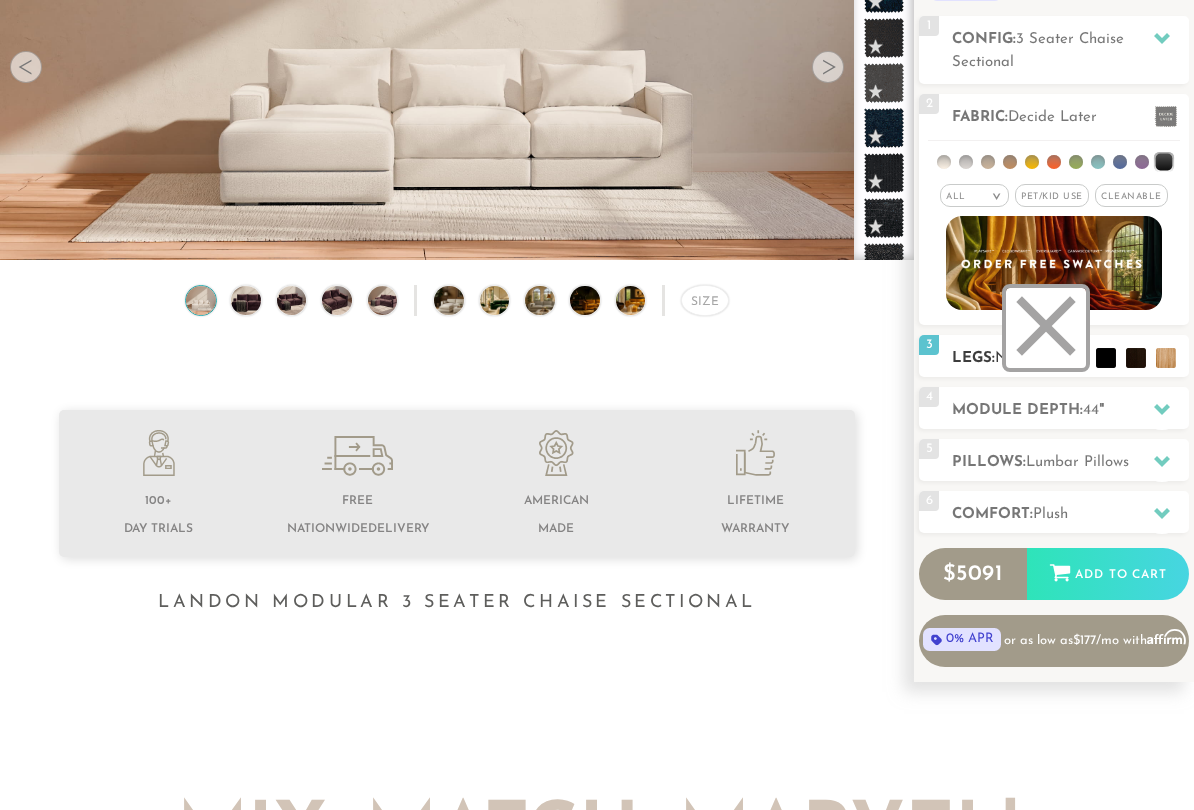 click at bounding box center (1046, 328) 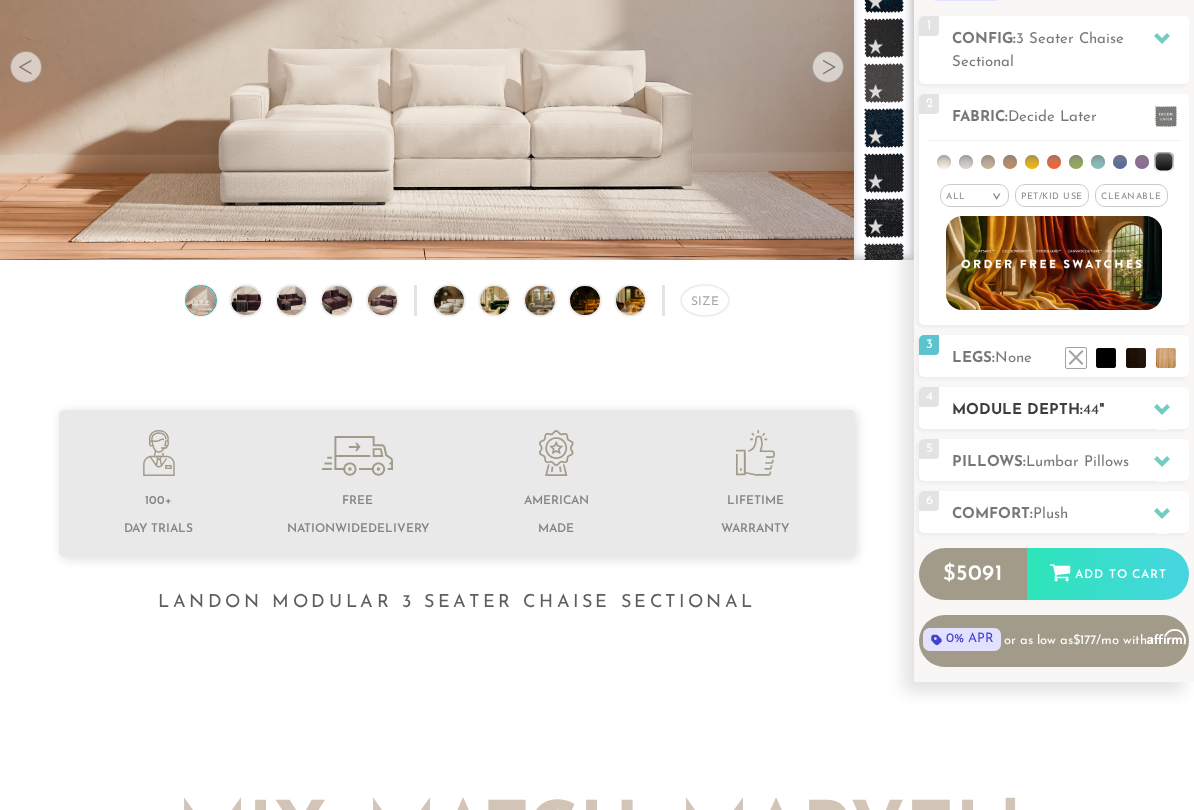 click at bounding box center (1162, 409) 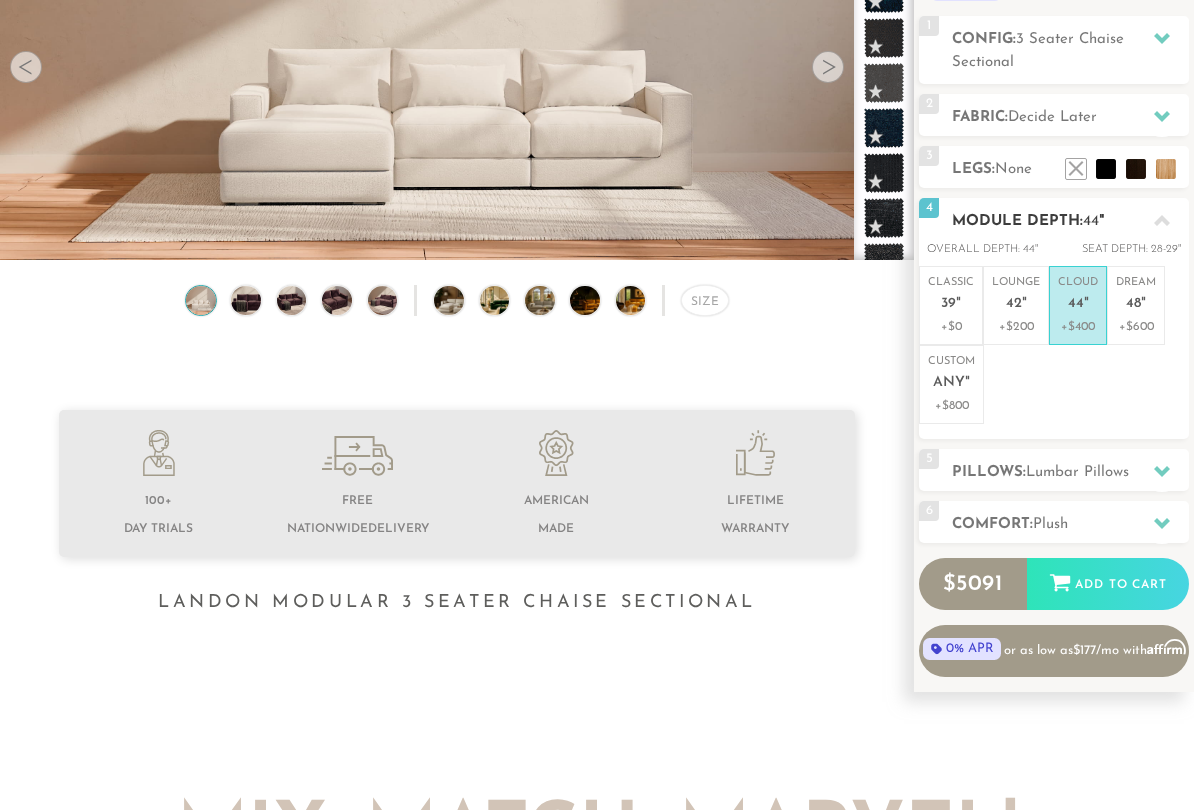 click on """ at bounding box center (1086, 304) 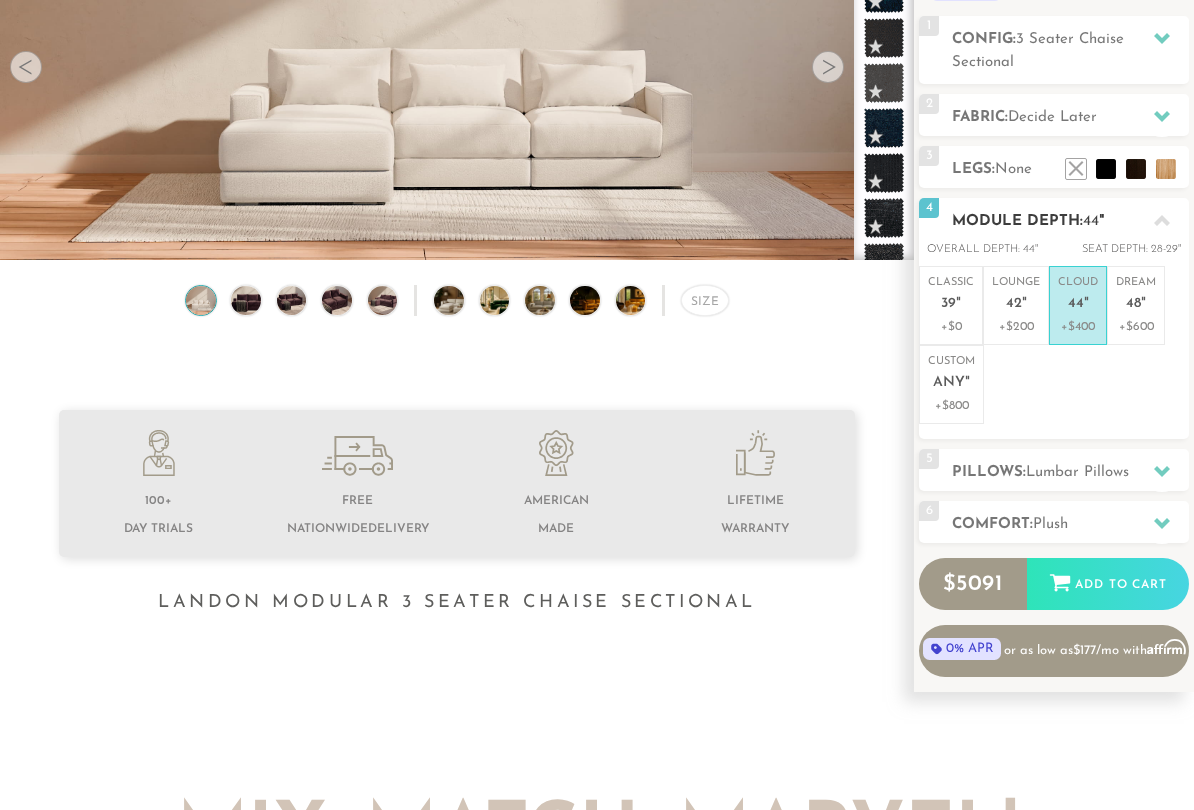 click at bounding box center [1162, 220] 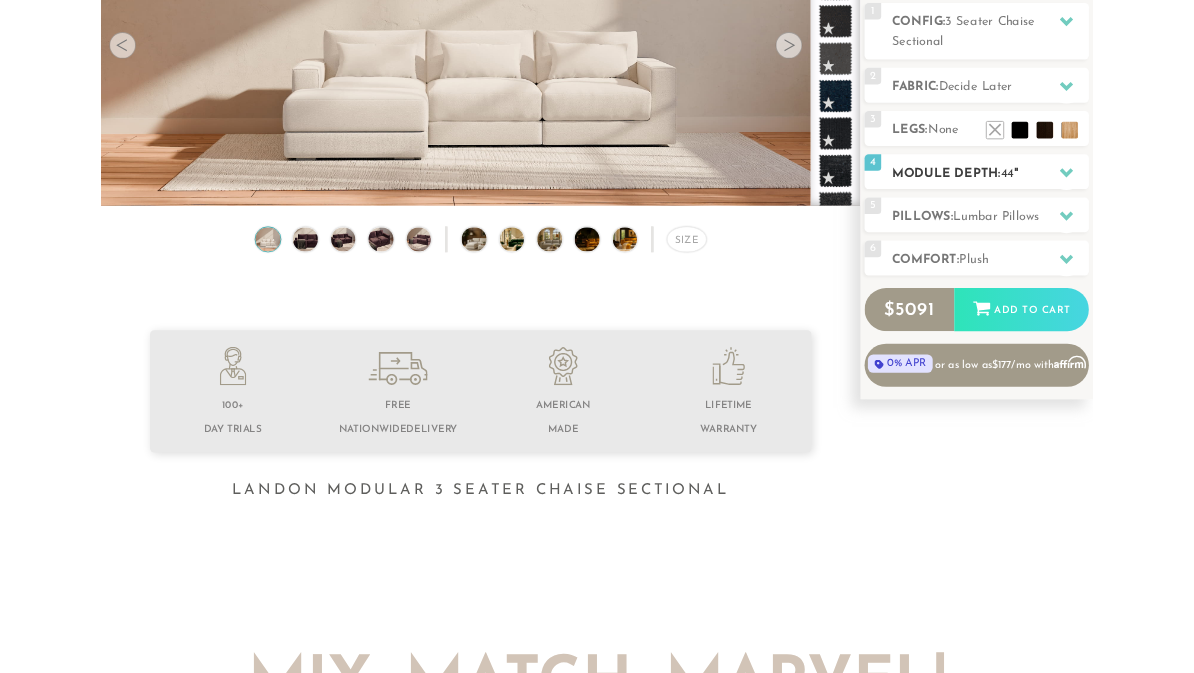 scroll, scrollTop: 255, scrollLeft: 0, axis: vertical 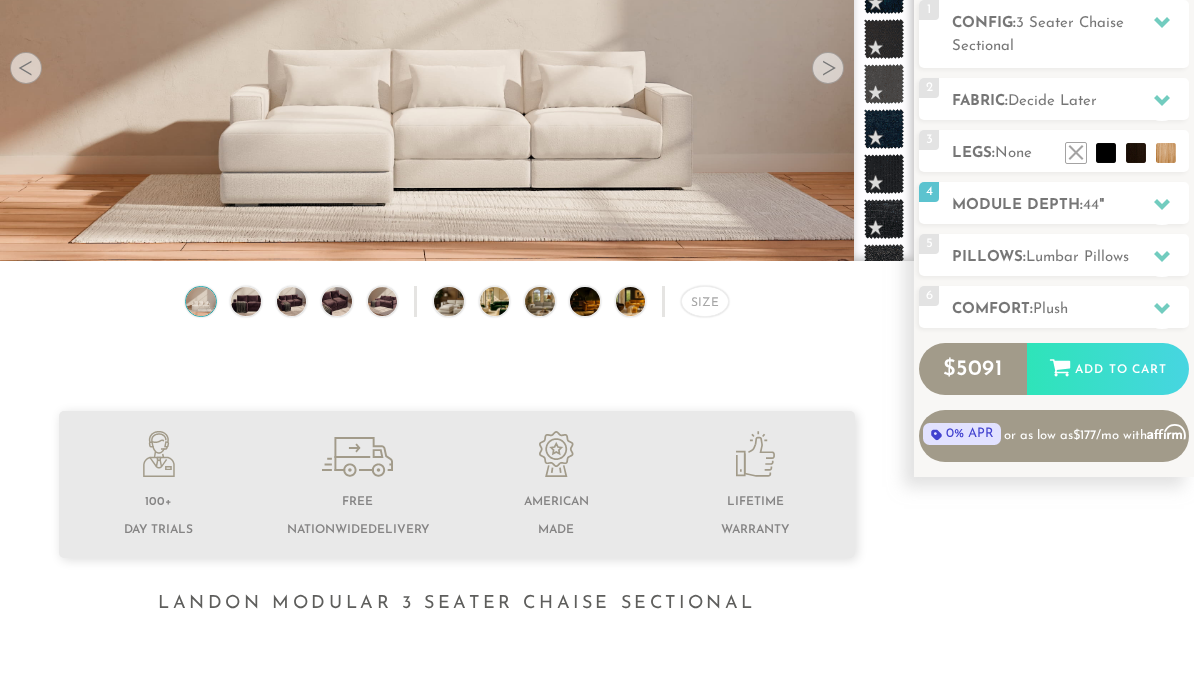 click at bounding box center [828, 68] 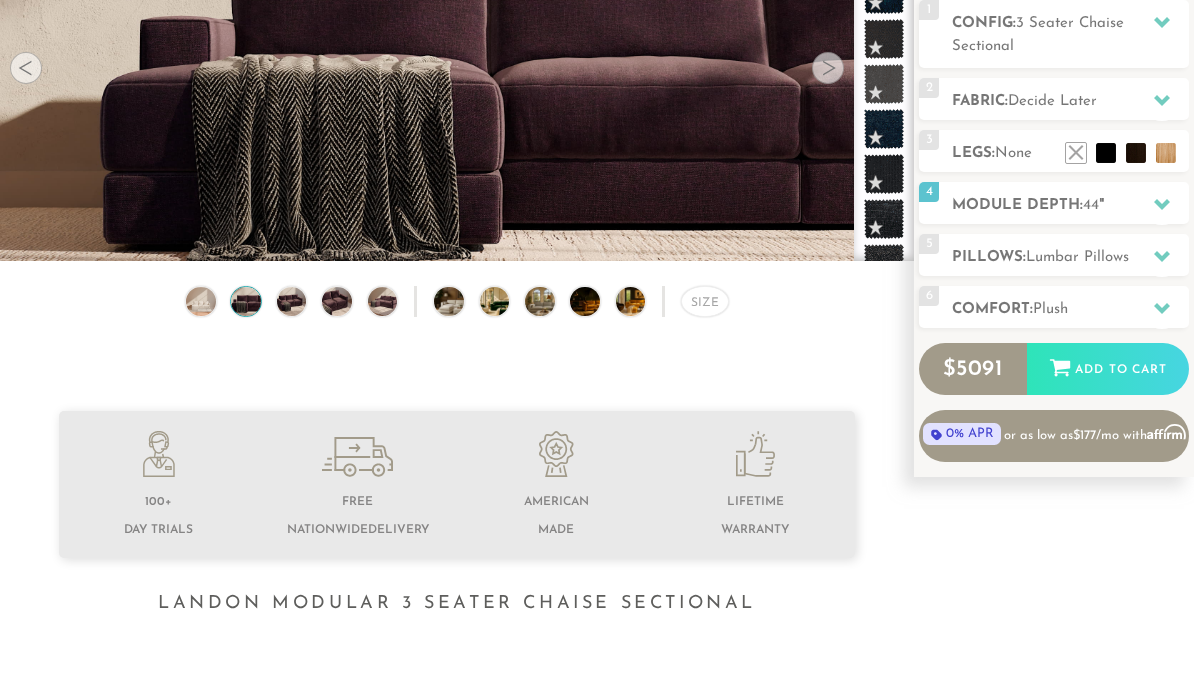 click at bounding box center [828, 68] 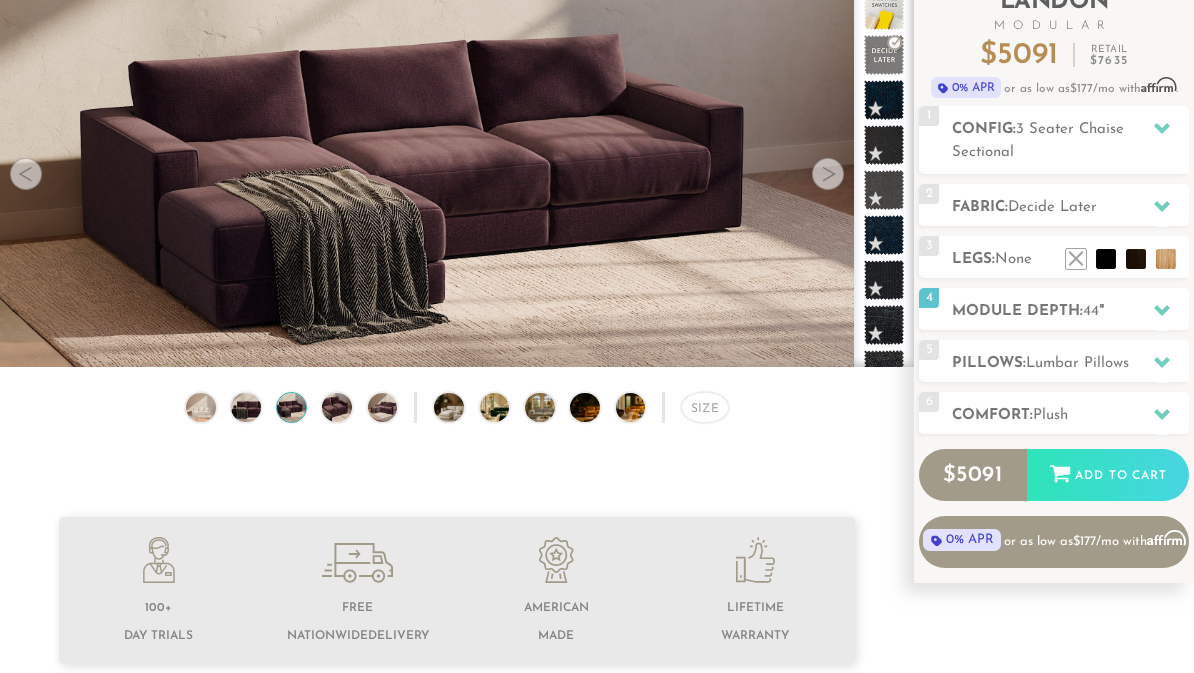 scroll, scrollTop: 147, scrollLeft: 0, axis: vertical 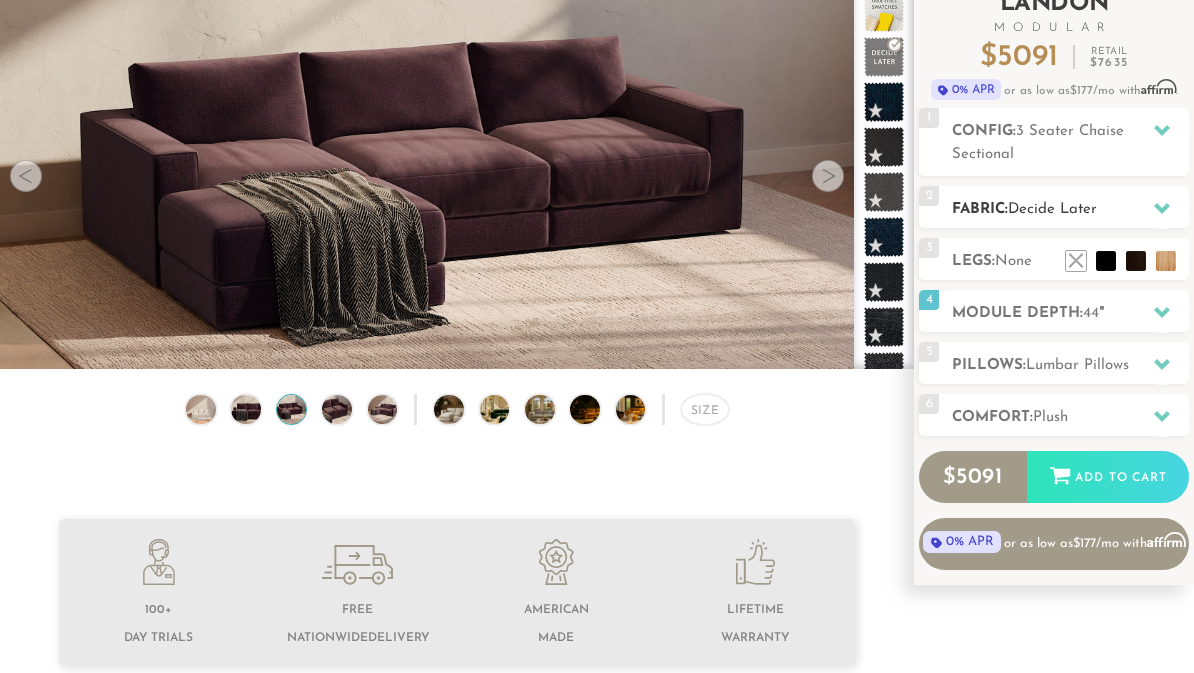 click on "2
Fabric:  Decide Later" at bounding box center (1054, 207) 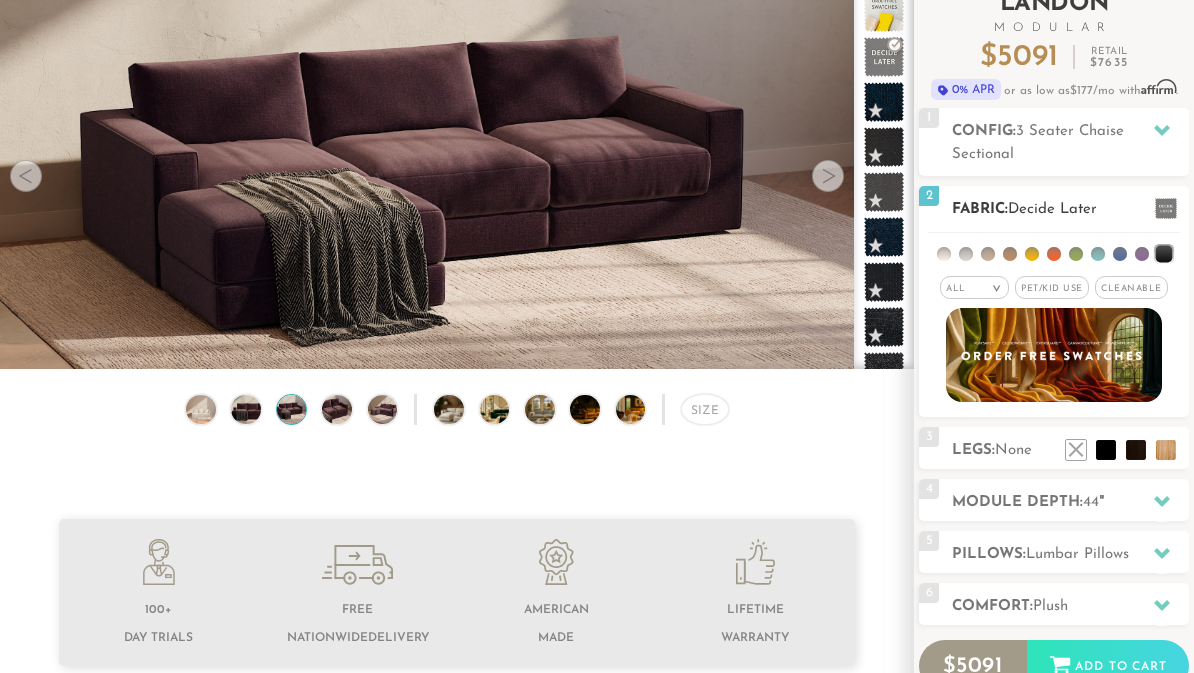 click at bounding box center (966, 254) 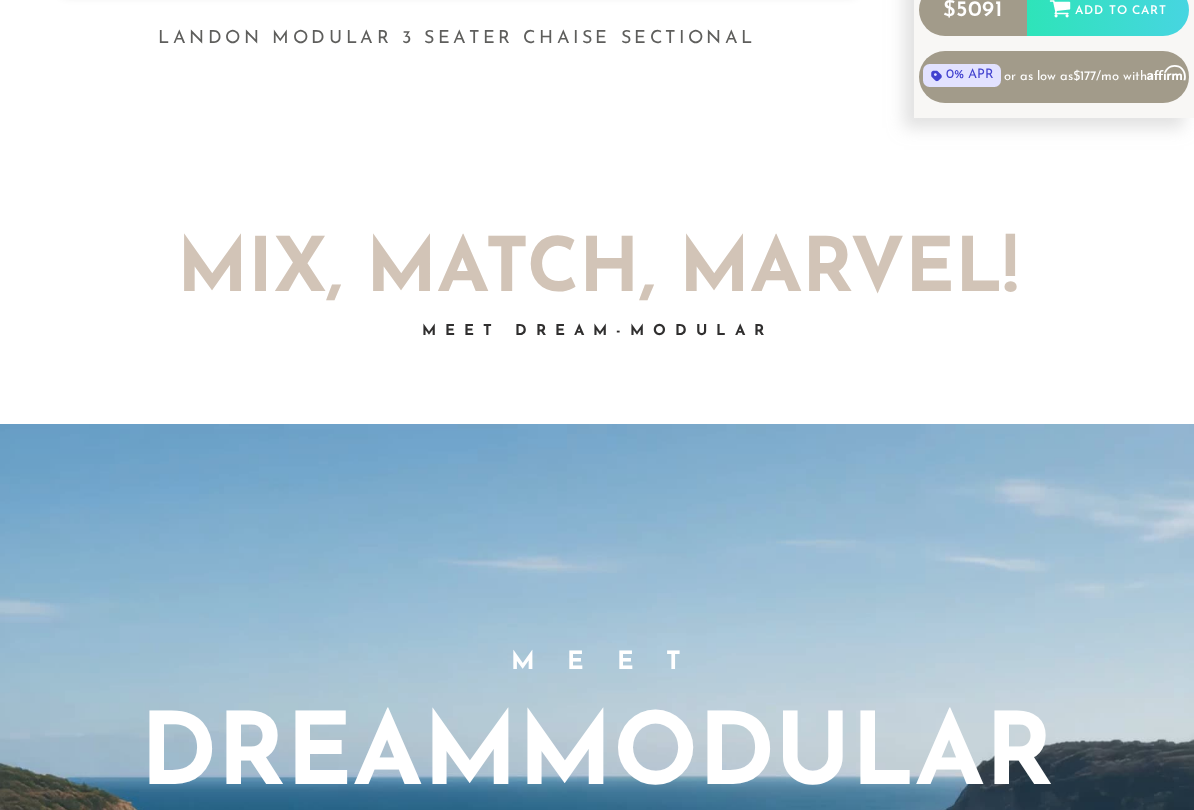 scroll, scrollTop: 823, scrollLeft: 0, axis: vertical 